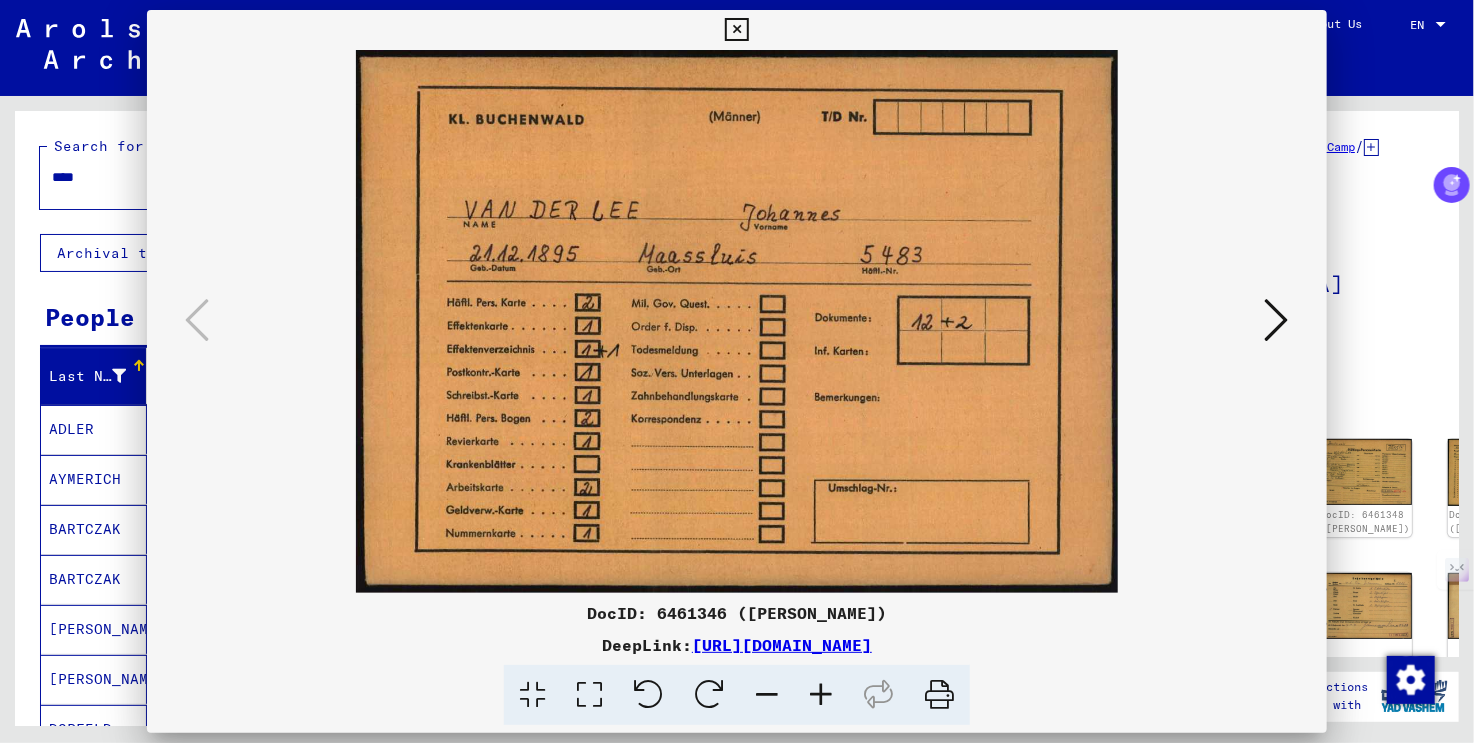 scroll, scrollTop: 0, scrollLeft: 0, axis: both 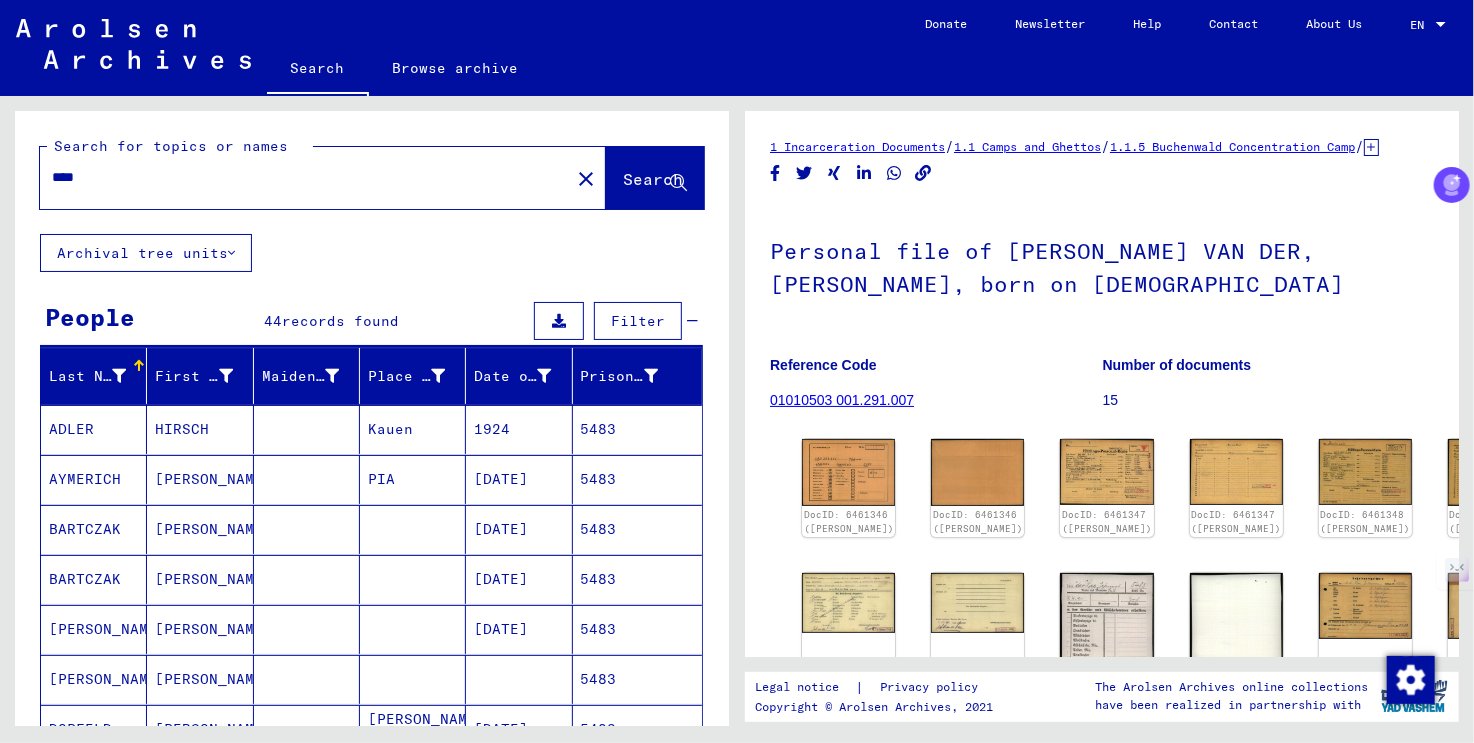 click on "****" at bounding box center [305, 177] 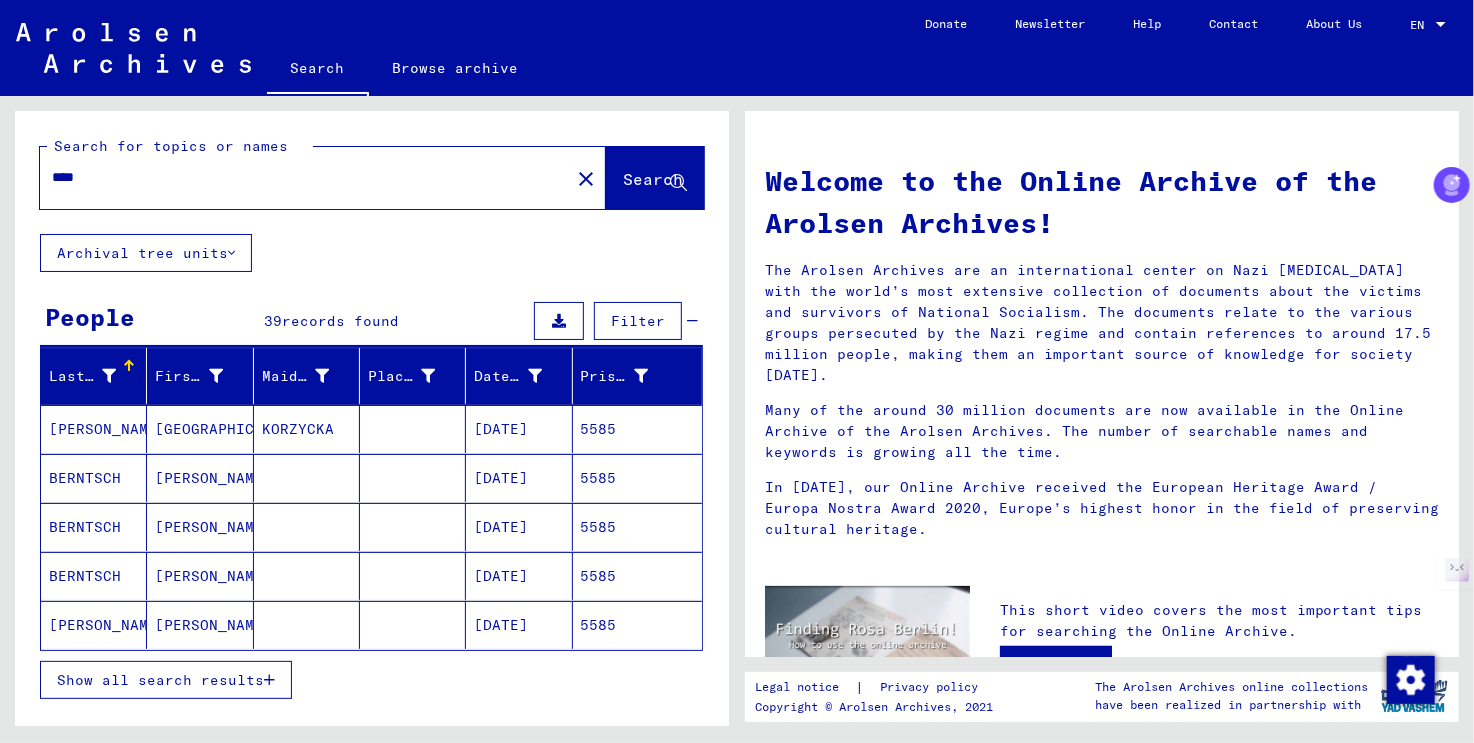 click on "Show all search results" at bounding box center [160, 680] 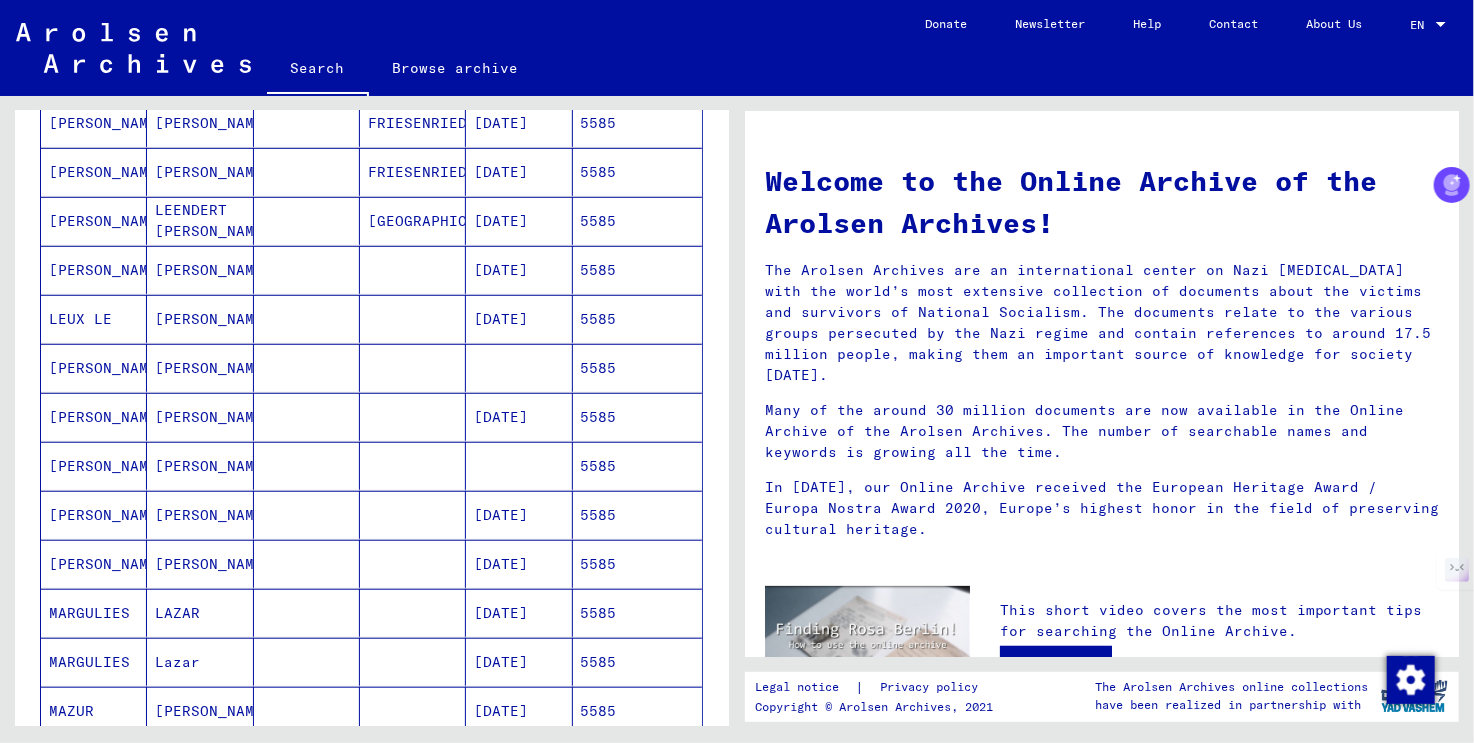 scroll, scrollTop: 1000, scrollLeft: 0, axis: vertical 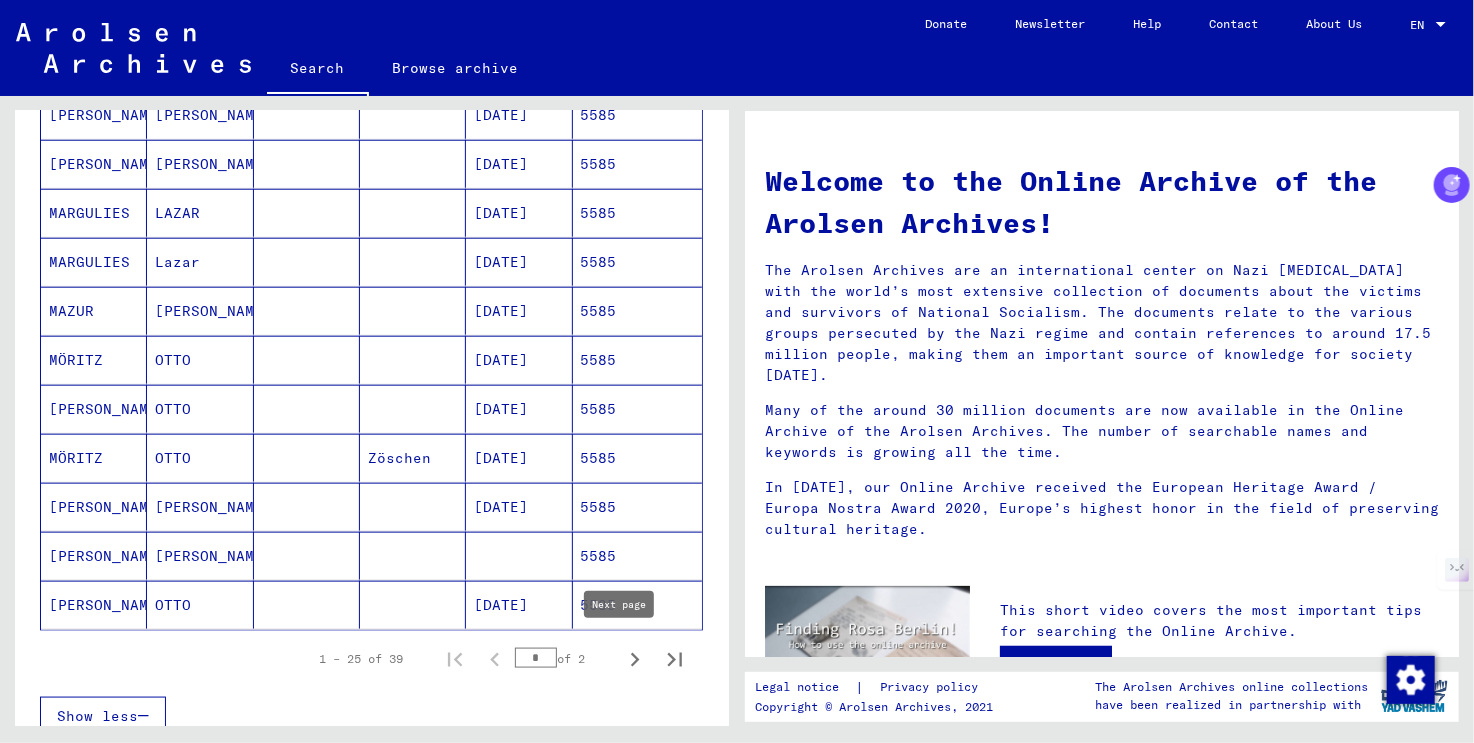 click 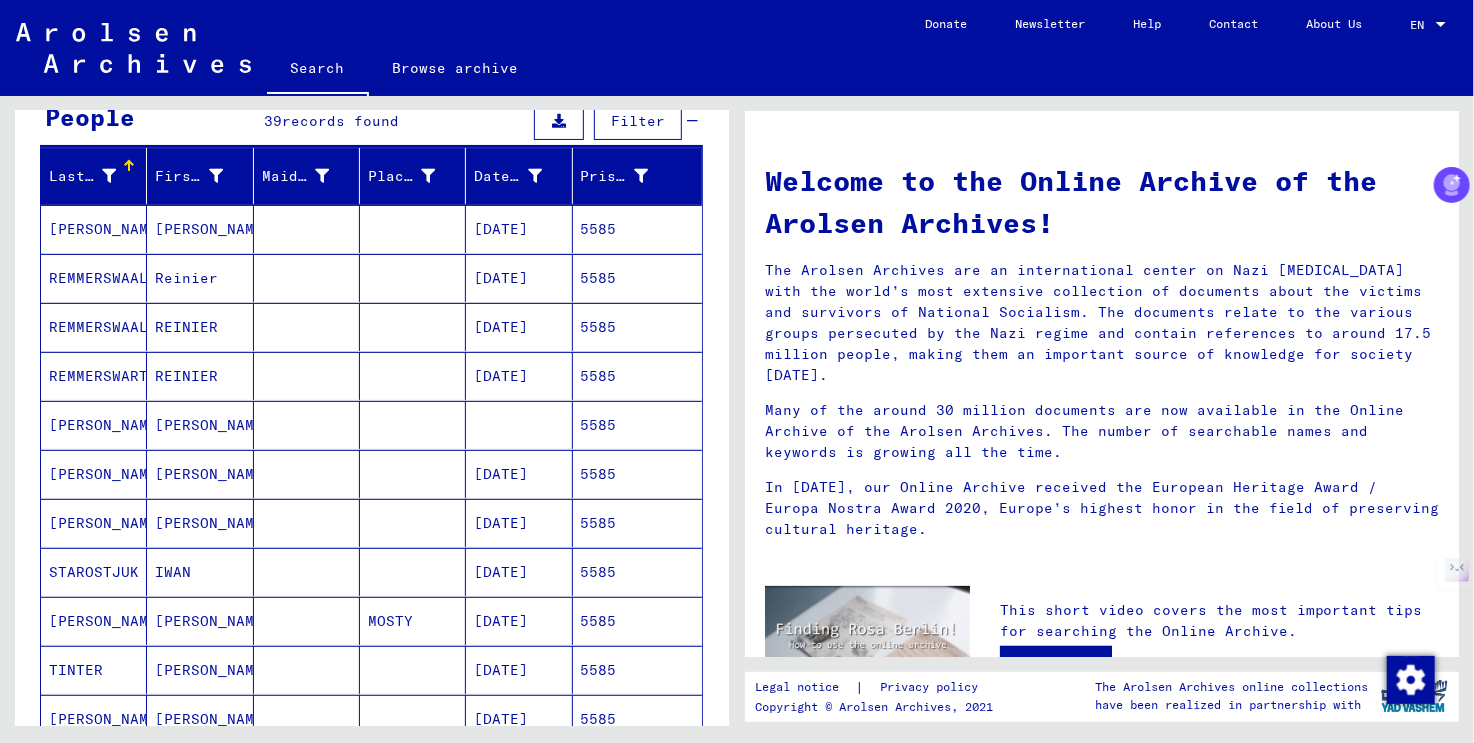 scroll, scrollTop: 0, scrollLeft: 0, axis: both 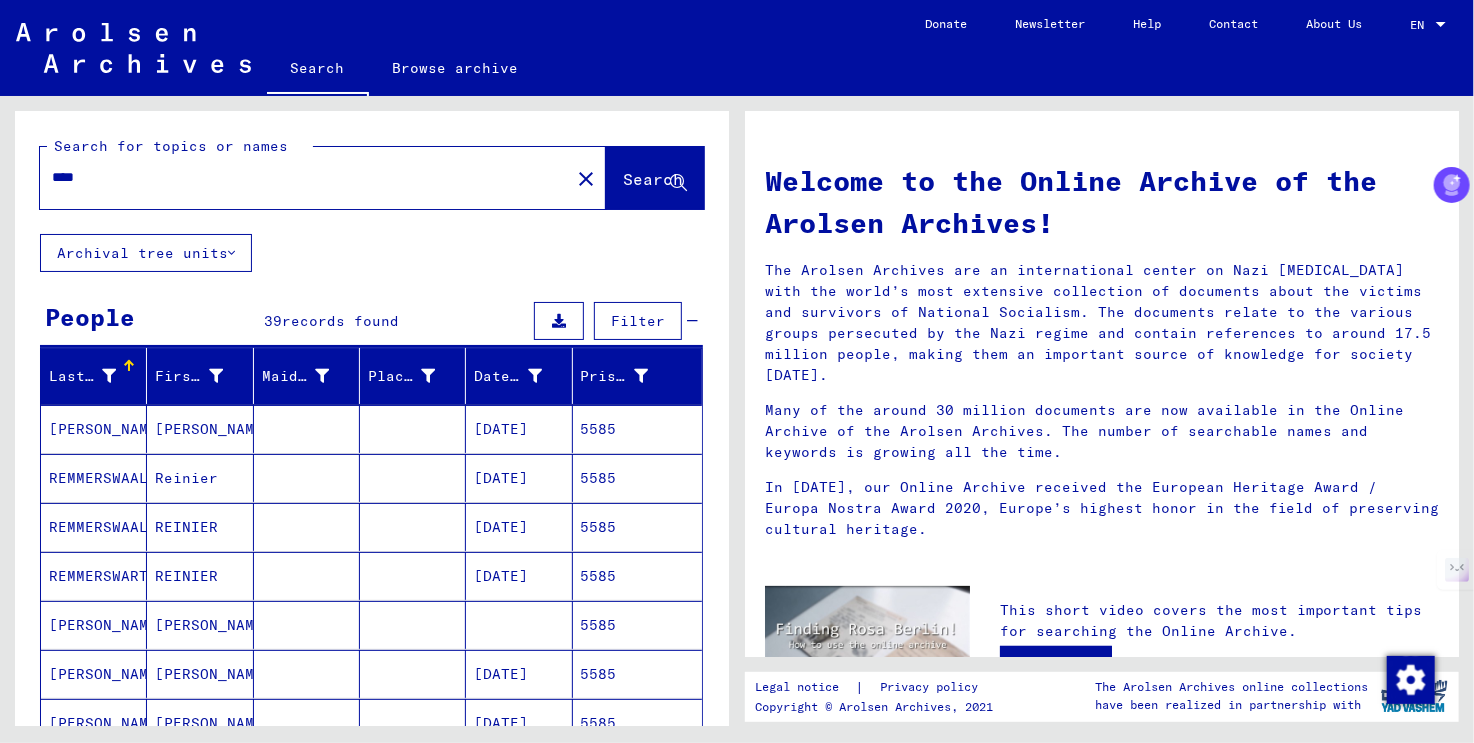 click on "****" at bounding box center [293, 177] 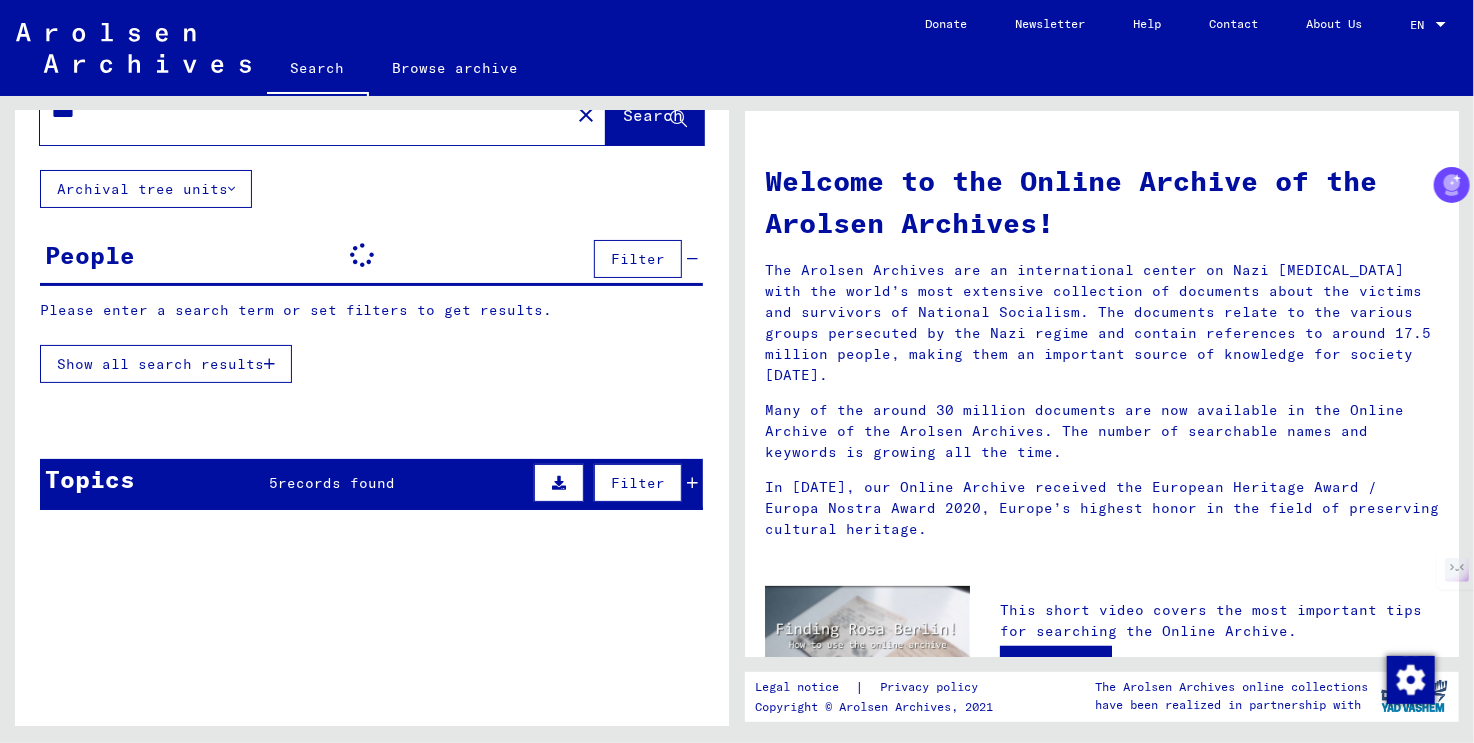 scroll, scrollTop: 100, scrollLeft: 0, axis: vertical 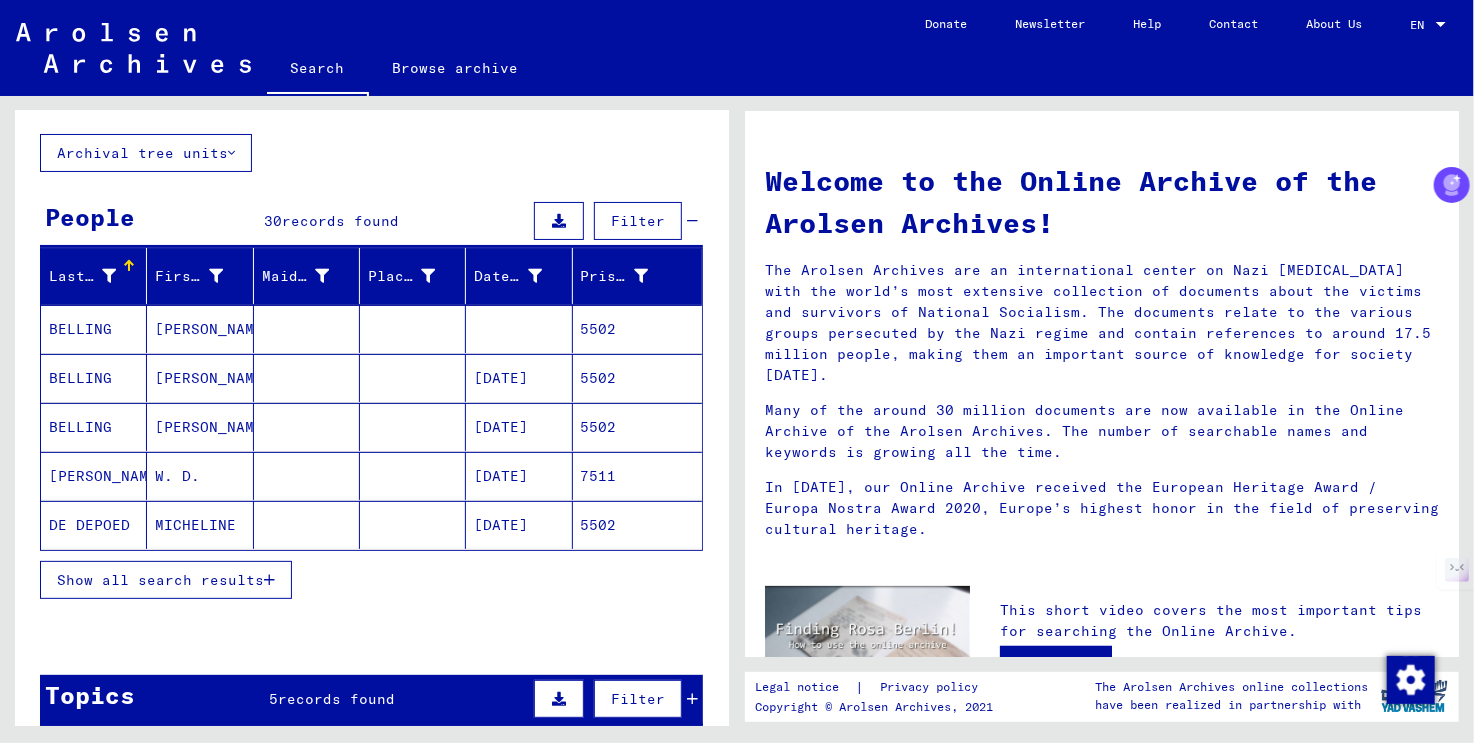 click on "Show all search results" at bounding box center [166, 580] 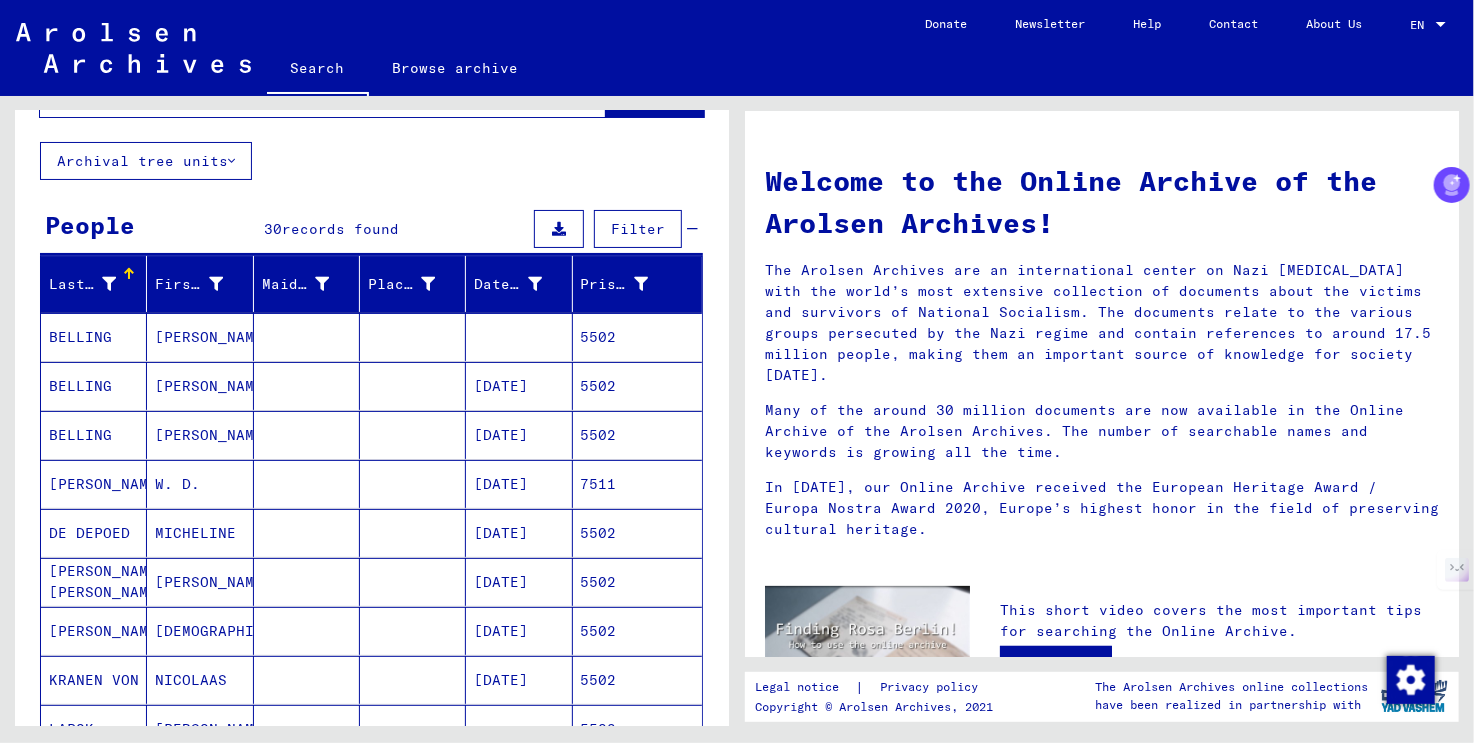 scroll, scrollTop: 0, scrollLeft: 0, axis: both 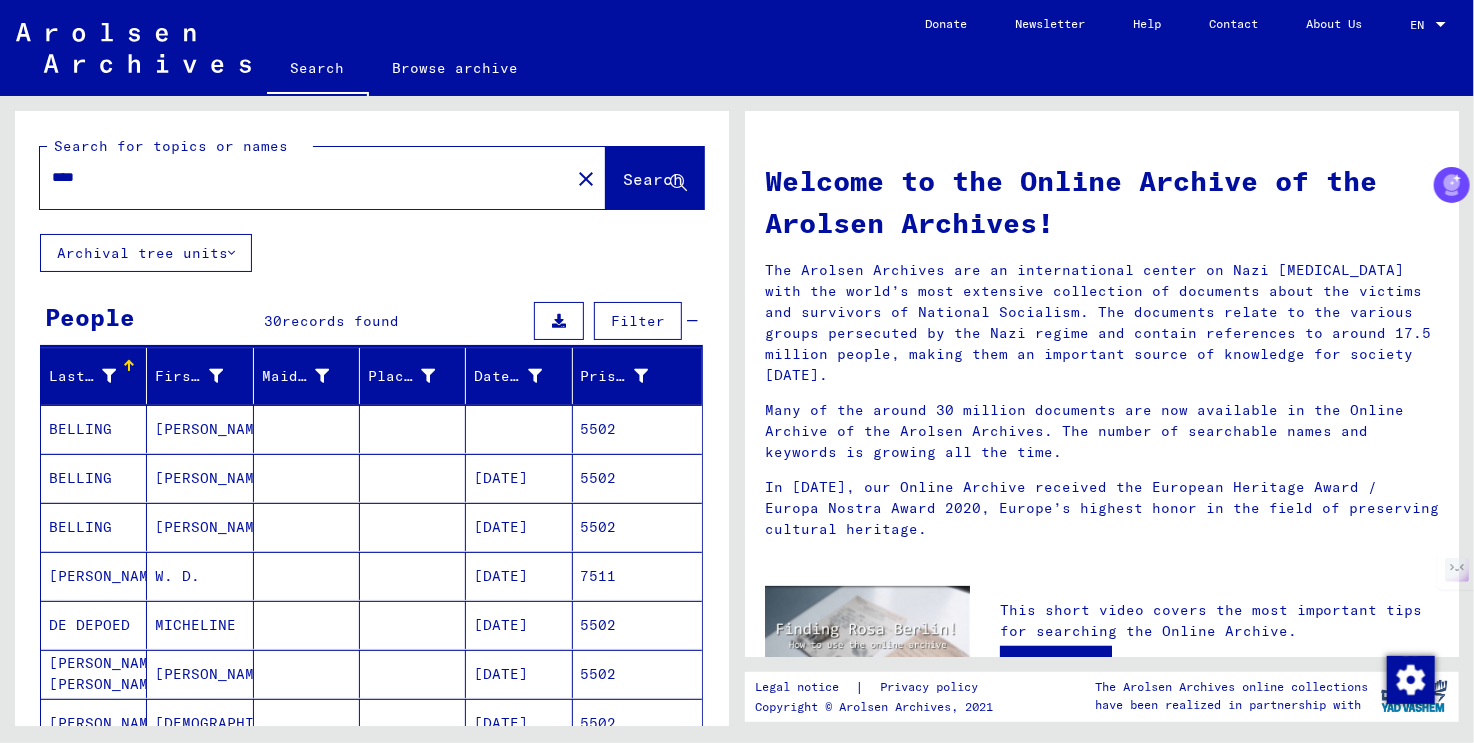 click on "****" at bounding box center (299, 177) 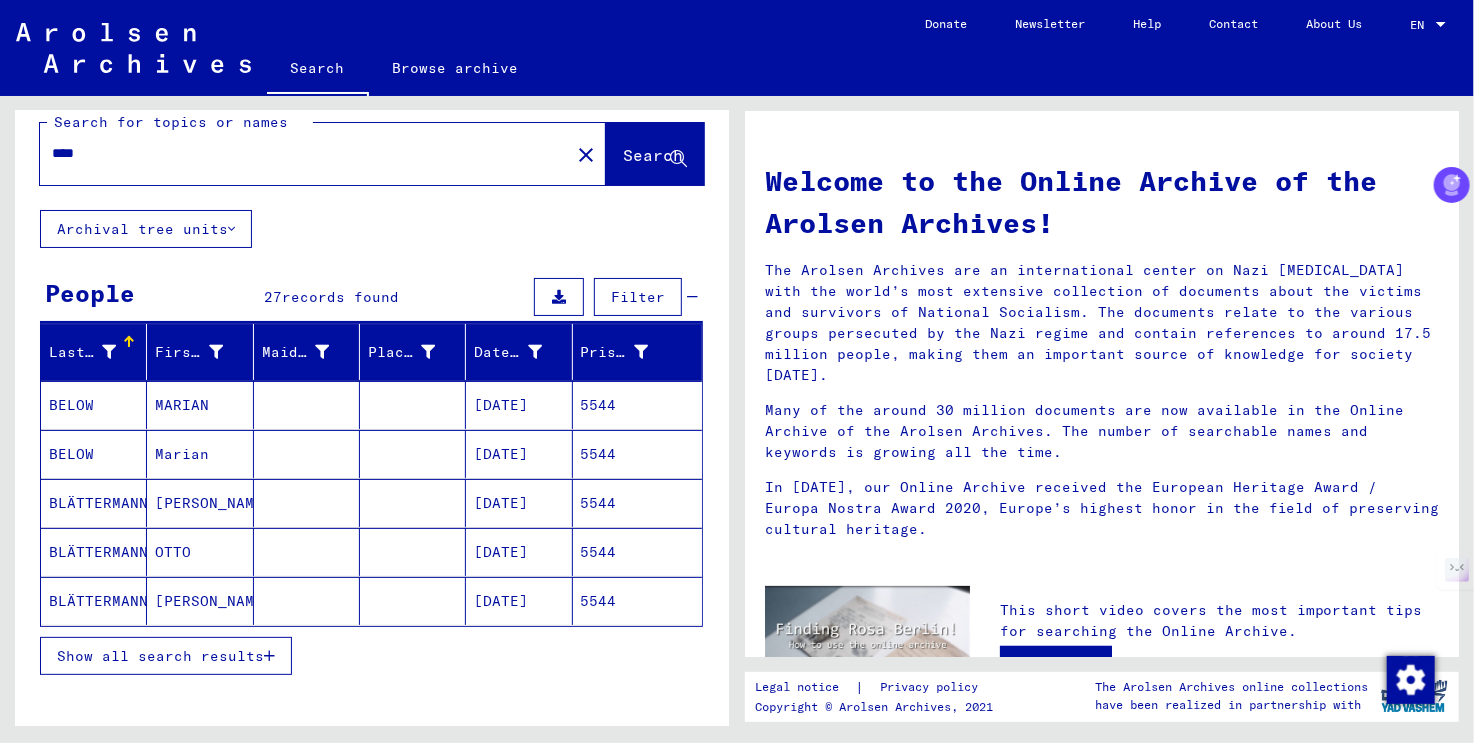 scroll, scrollTop: 100, scrollLeft: 0, axis: vertical 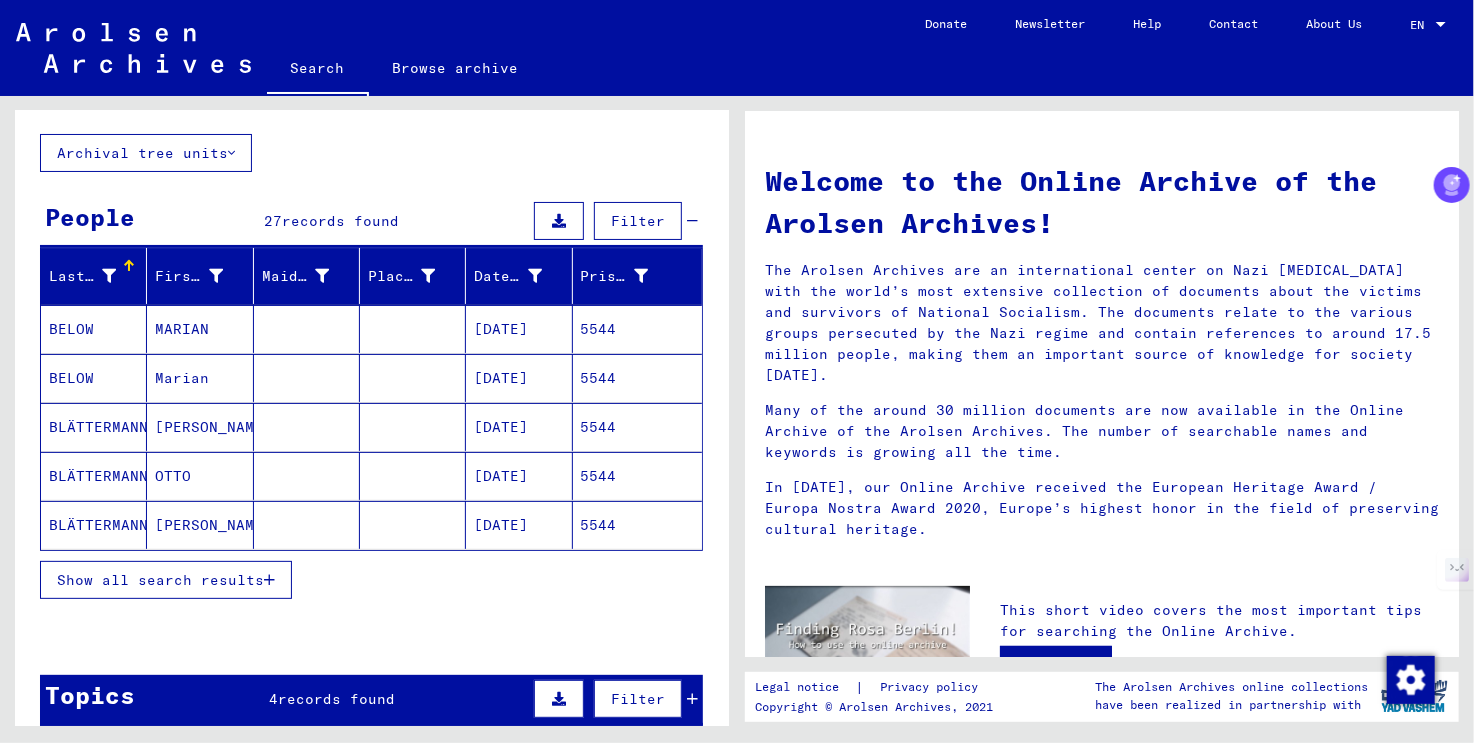 click on "Show all search results" at bounding box center (160, 580) 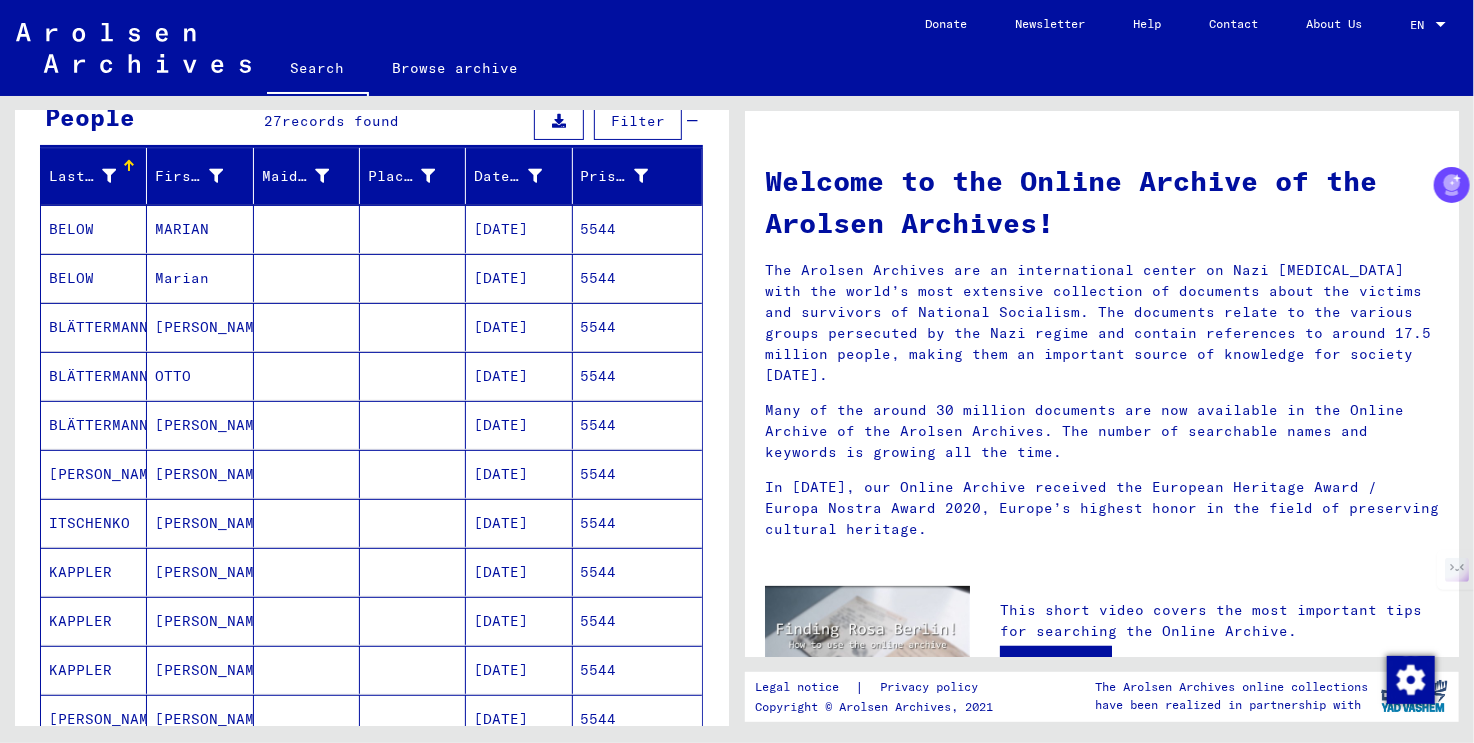 scroll, scrollTop: 0, scrollLeft: 0, axis: both 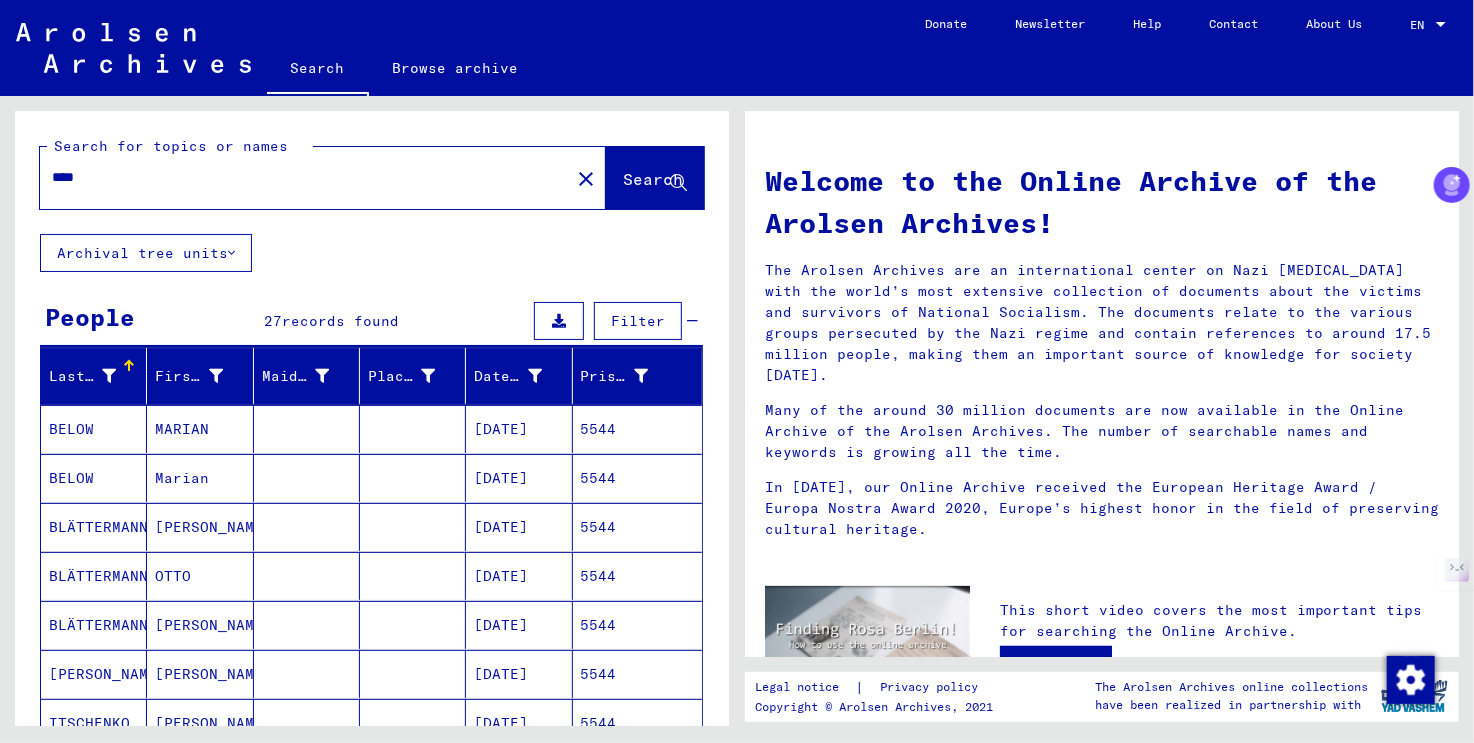 click on "****" at bounding box center (299, 177) 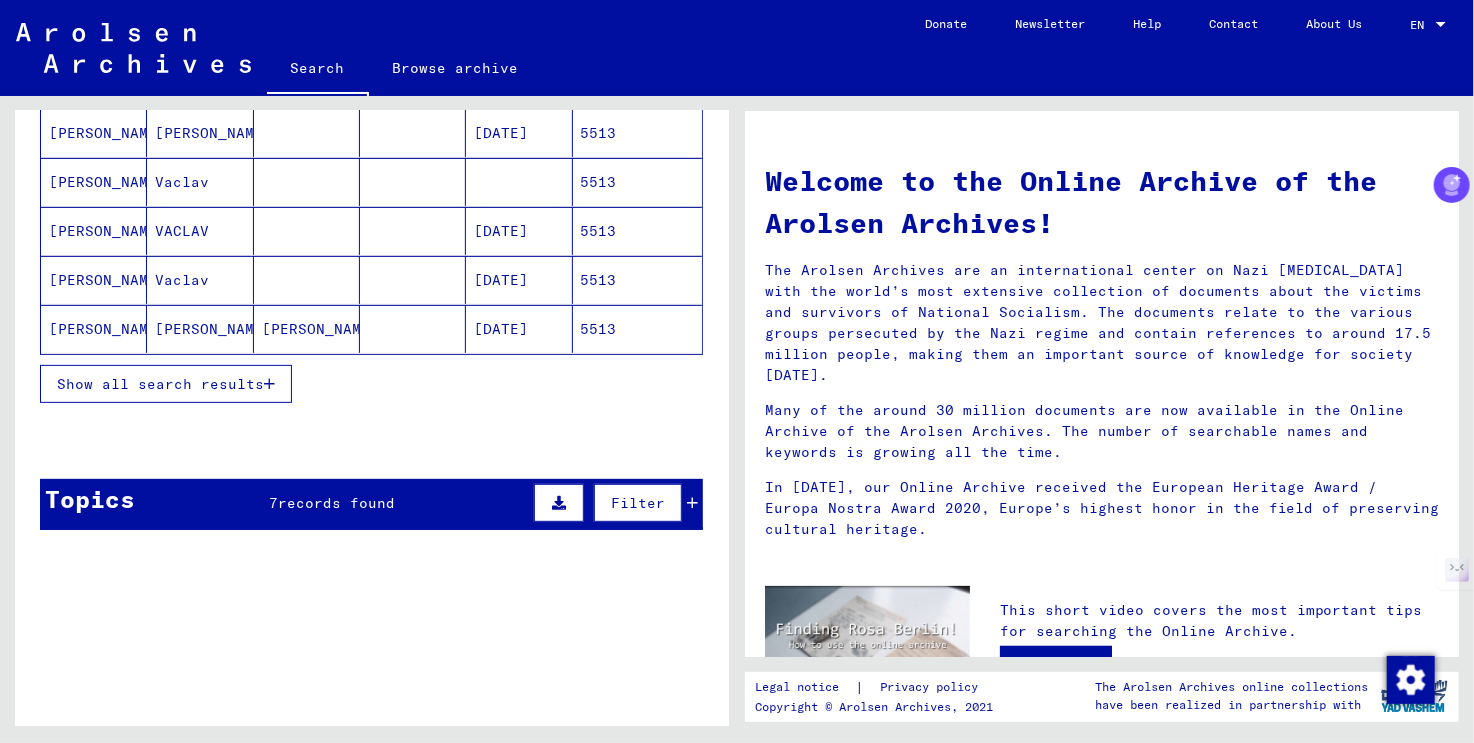 scroll, scrollTop: 300, scrollLeft: 0, axis: vertical 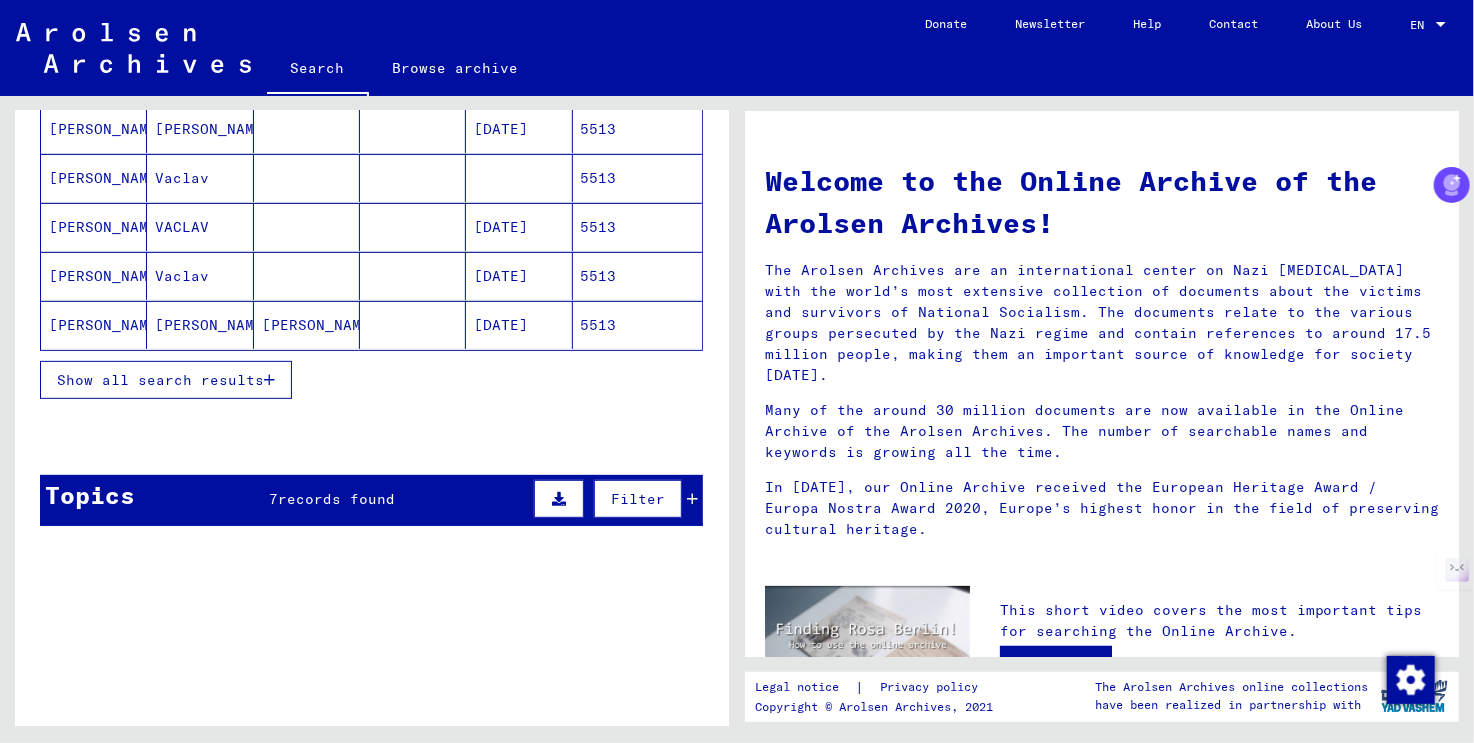 click on "Show all search results" at bounding box center (166, 380) 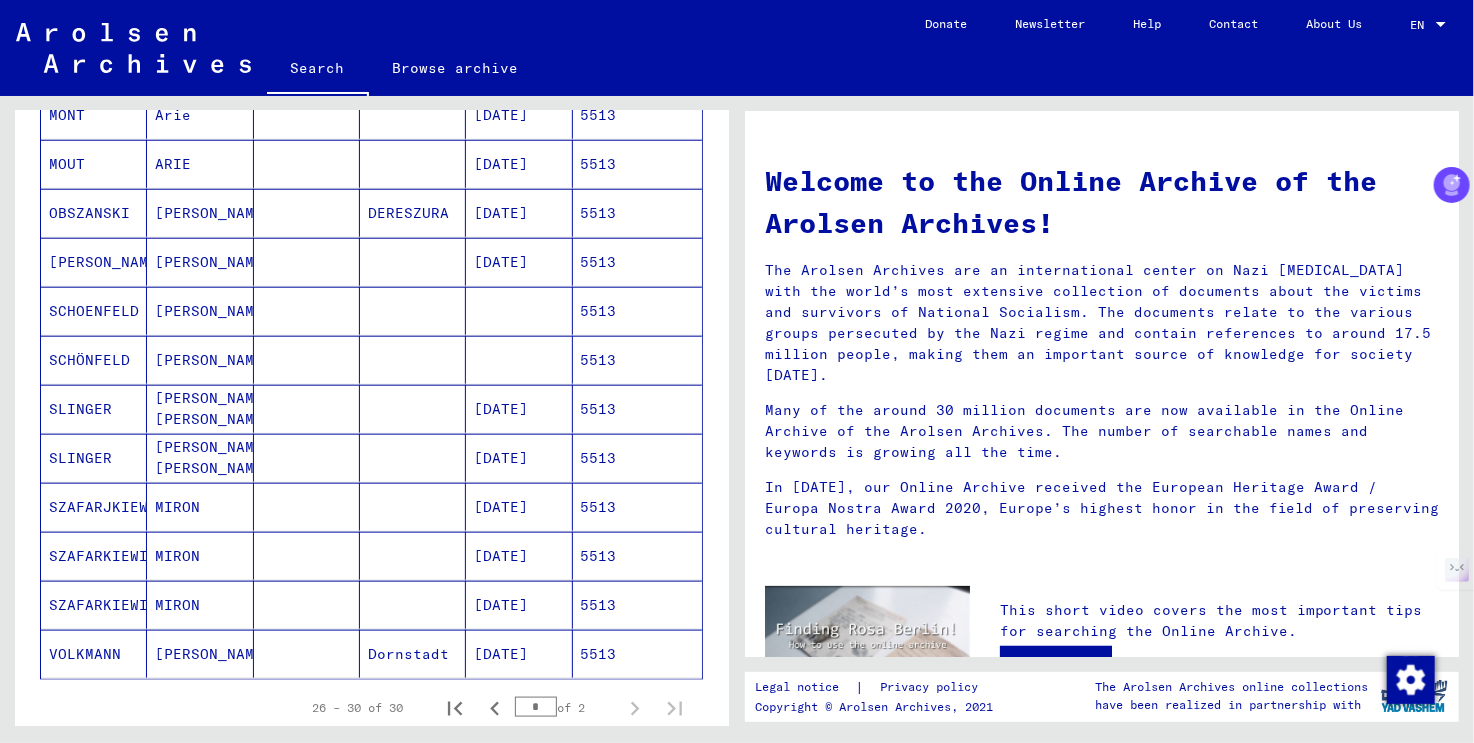 scroll, scrollTop: 1100, scrollLeft: 0, axis: vertical 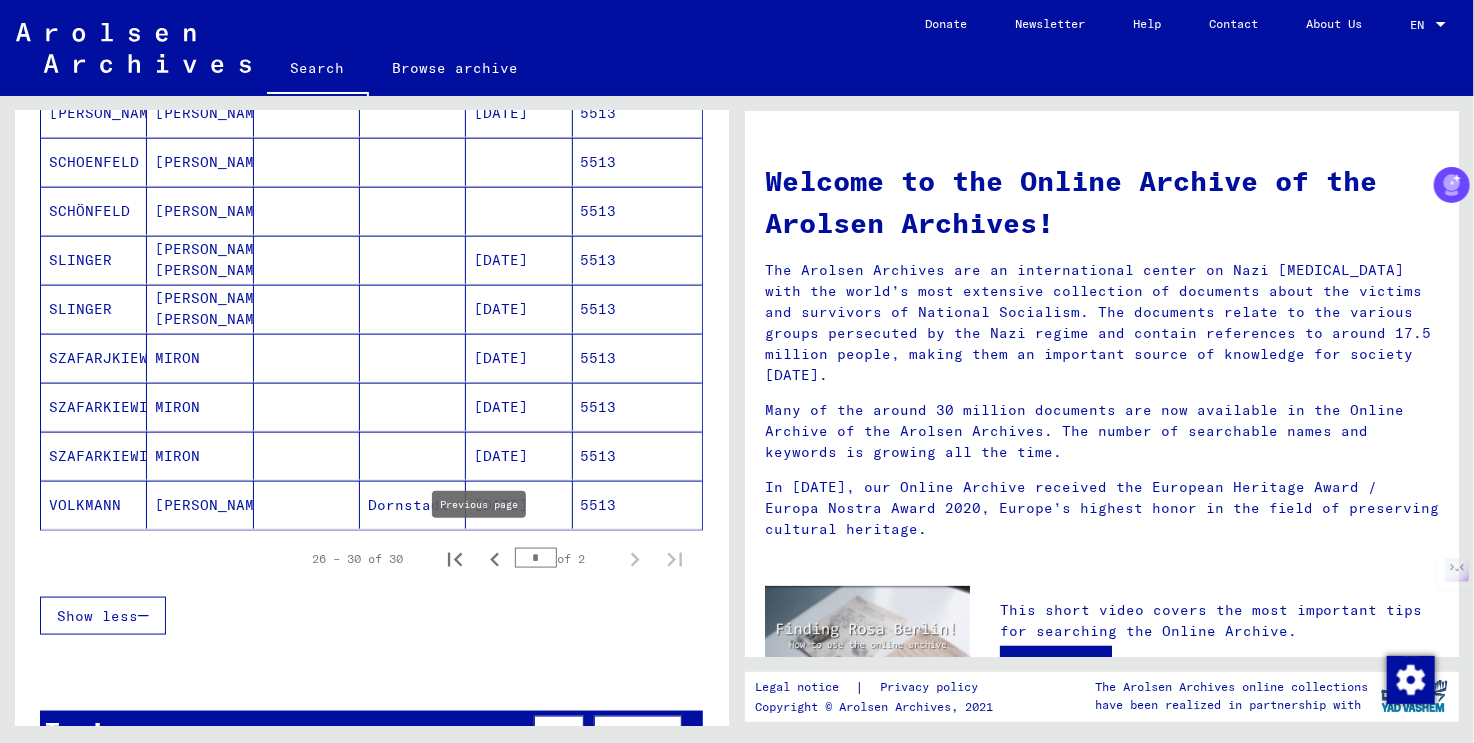 click 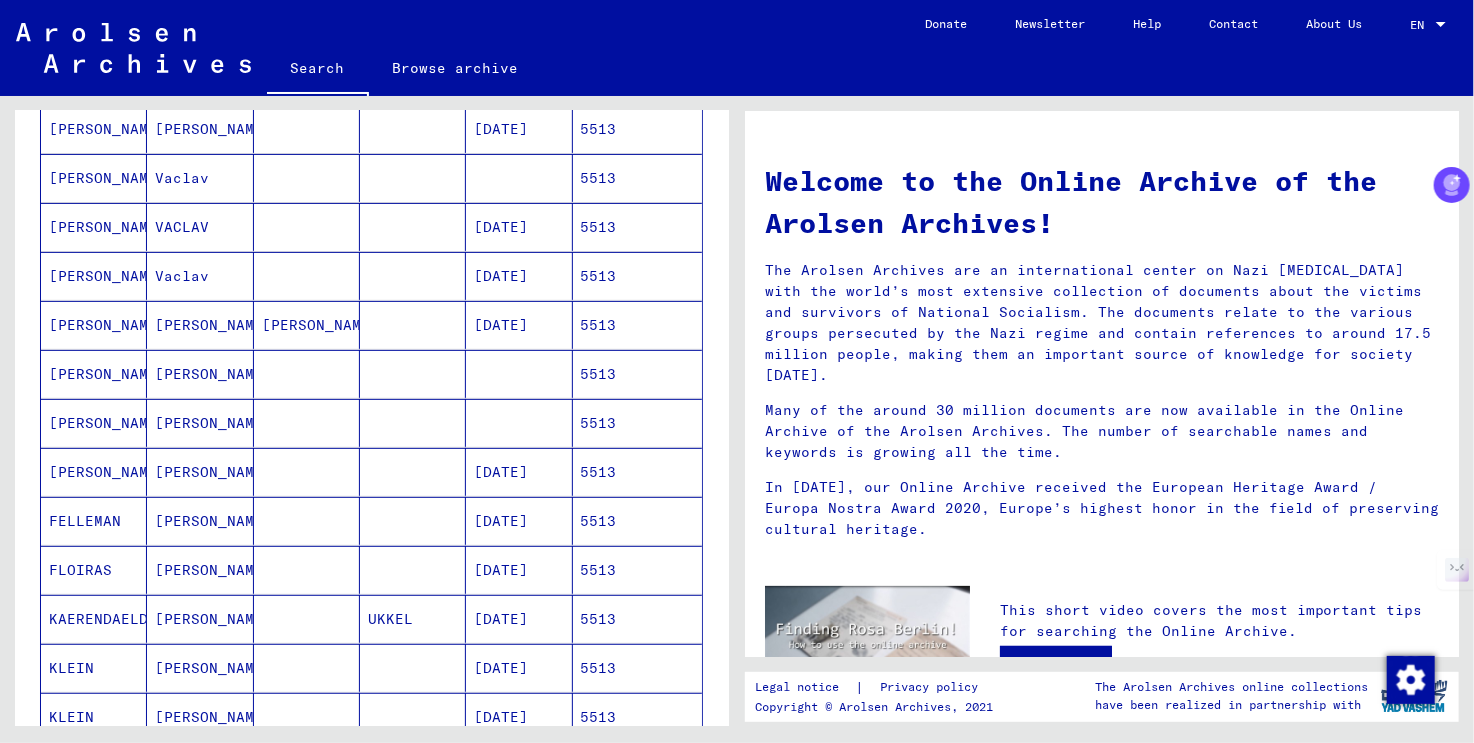 scroll, scrollTop: 0, scrollLeft: 0, axis: both 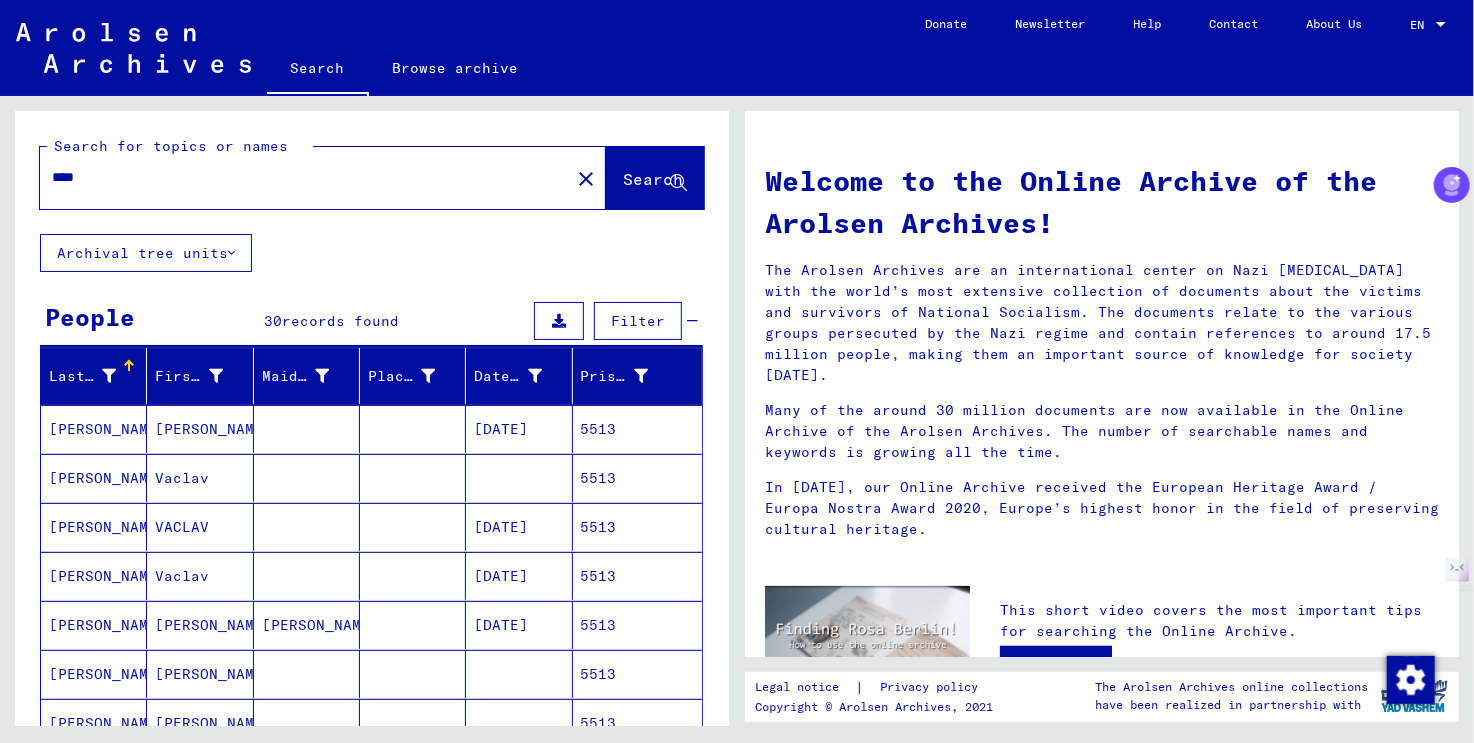 click on "****" at bounding box center (293, 177) 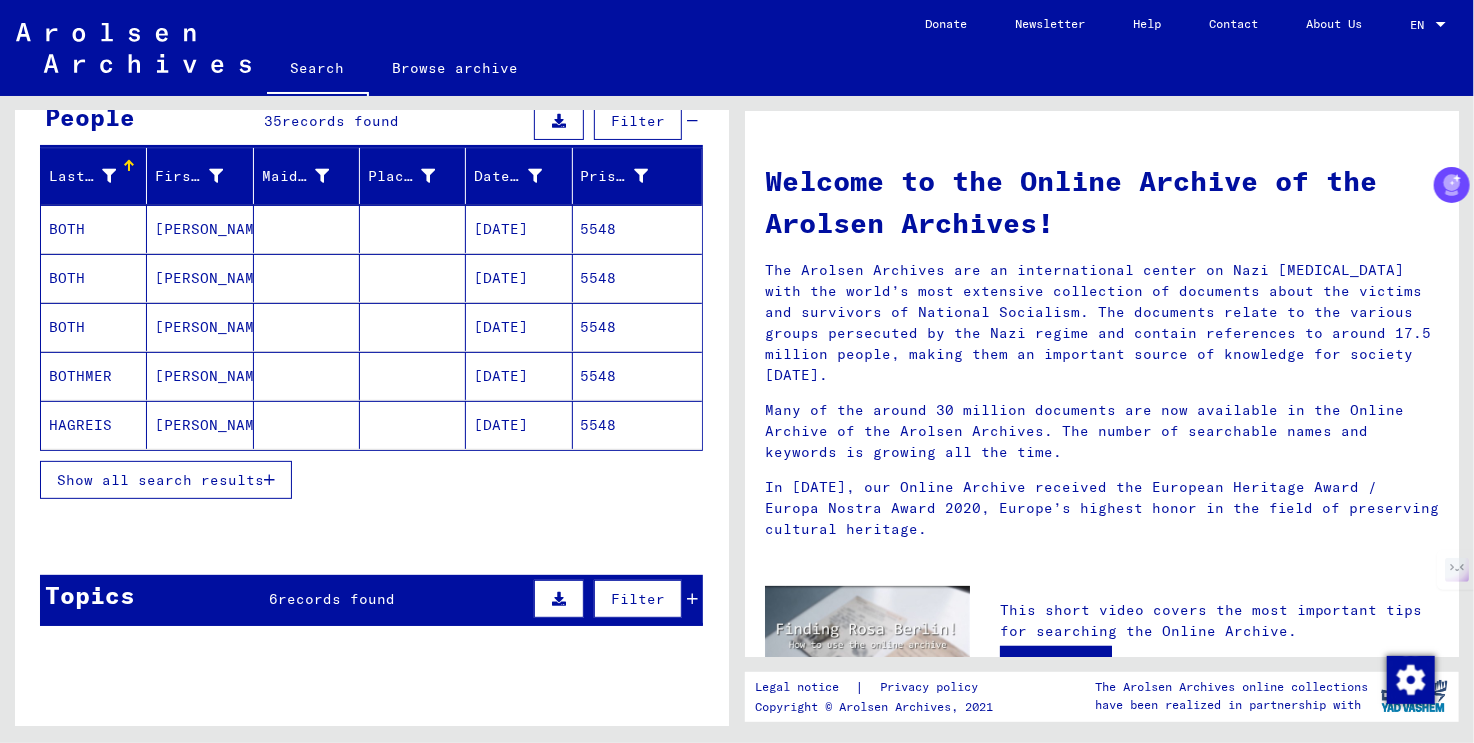 click on "Show all search results" at bounding box center [160, 480] 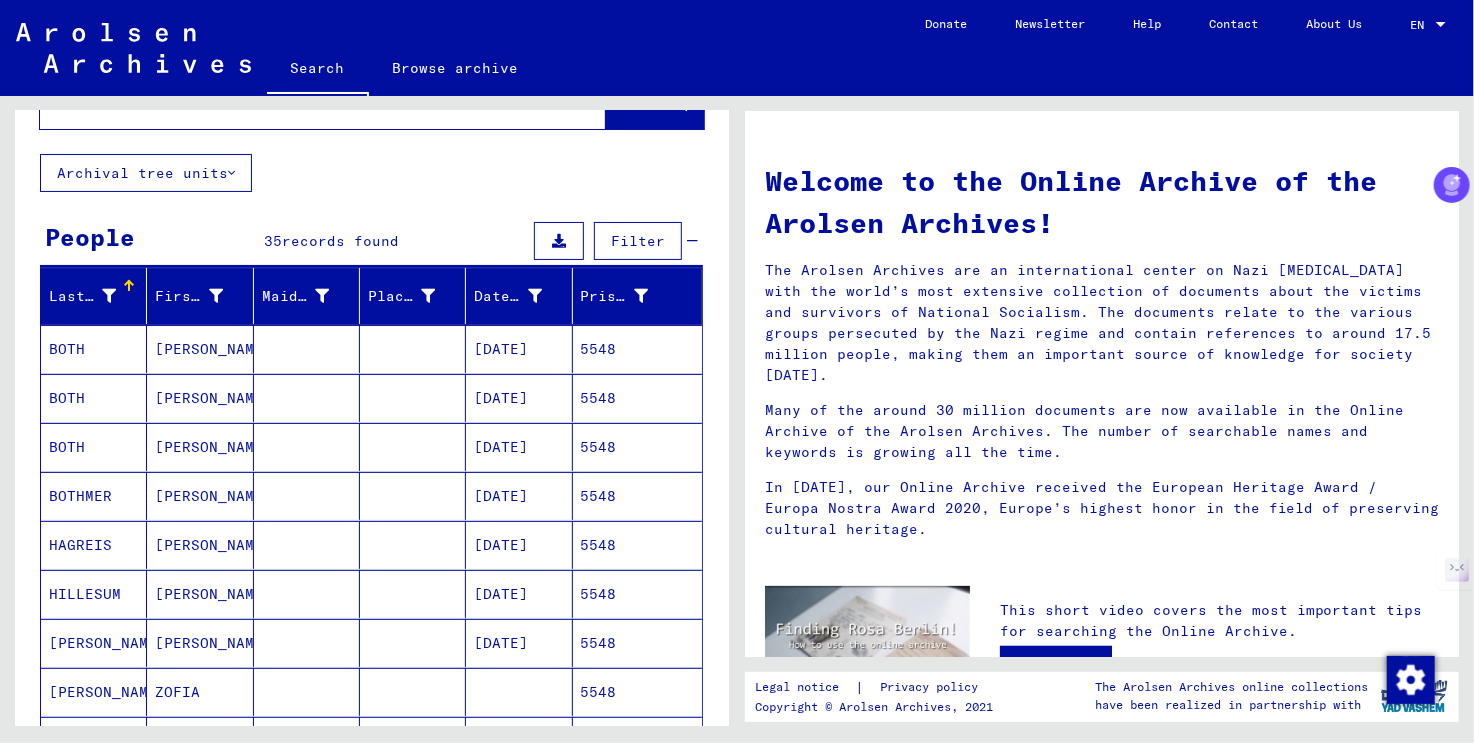 scroll, scrollTop: 0, scrollLeft: 0, axis: both 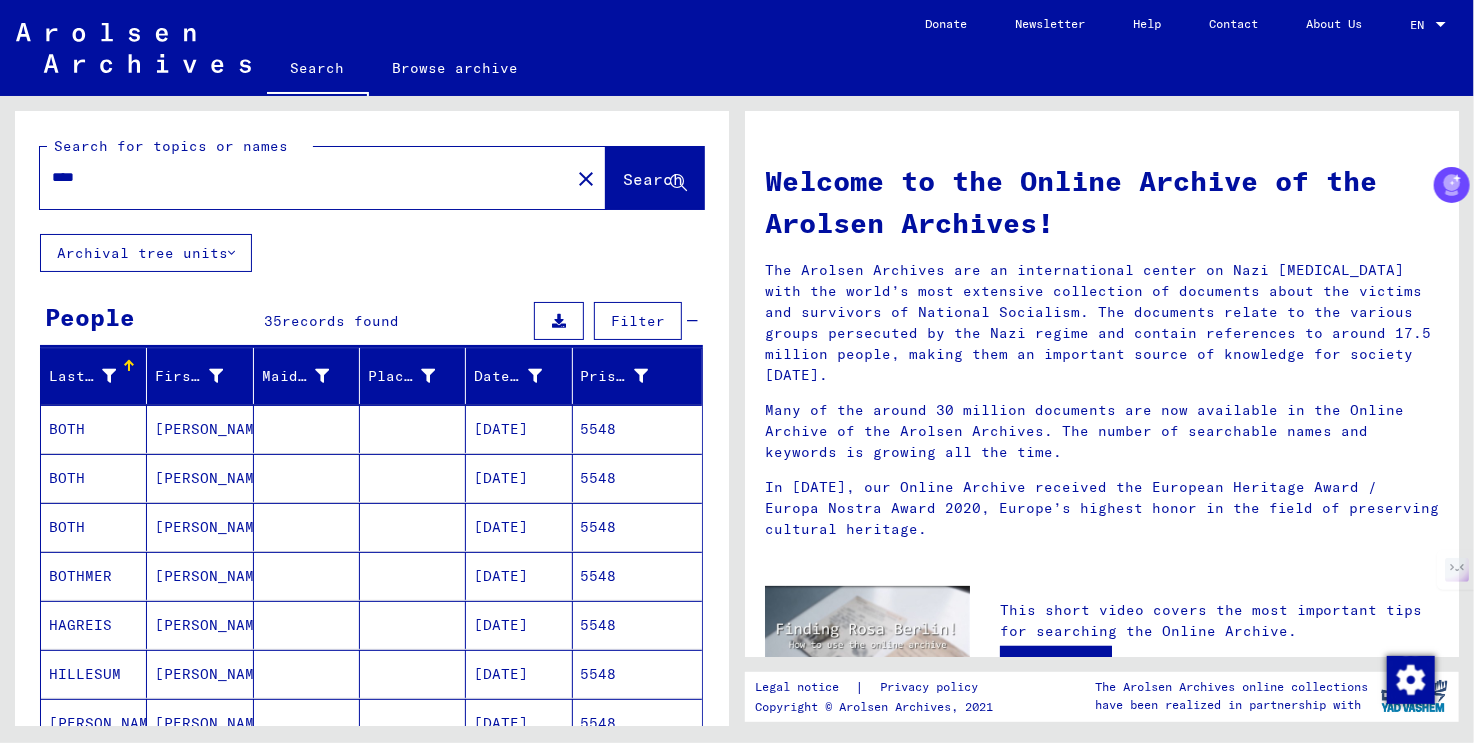 click on "****" at bounding box center (299, 177) 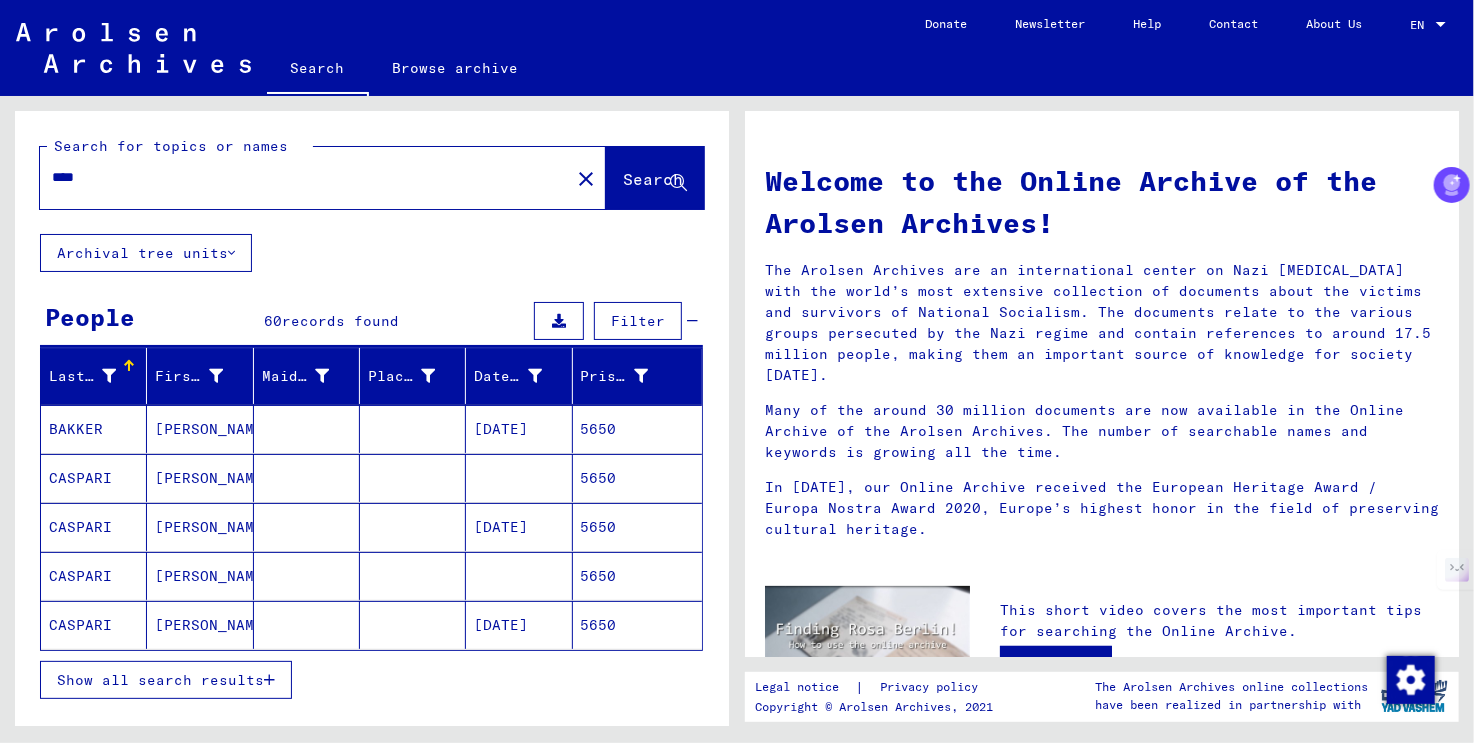 scroll, scrollTop: 200, scrollLeft: 0, axis: vertical 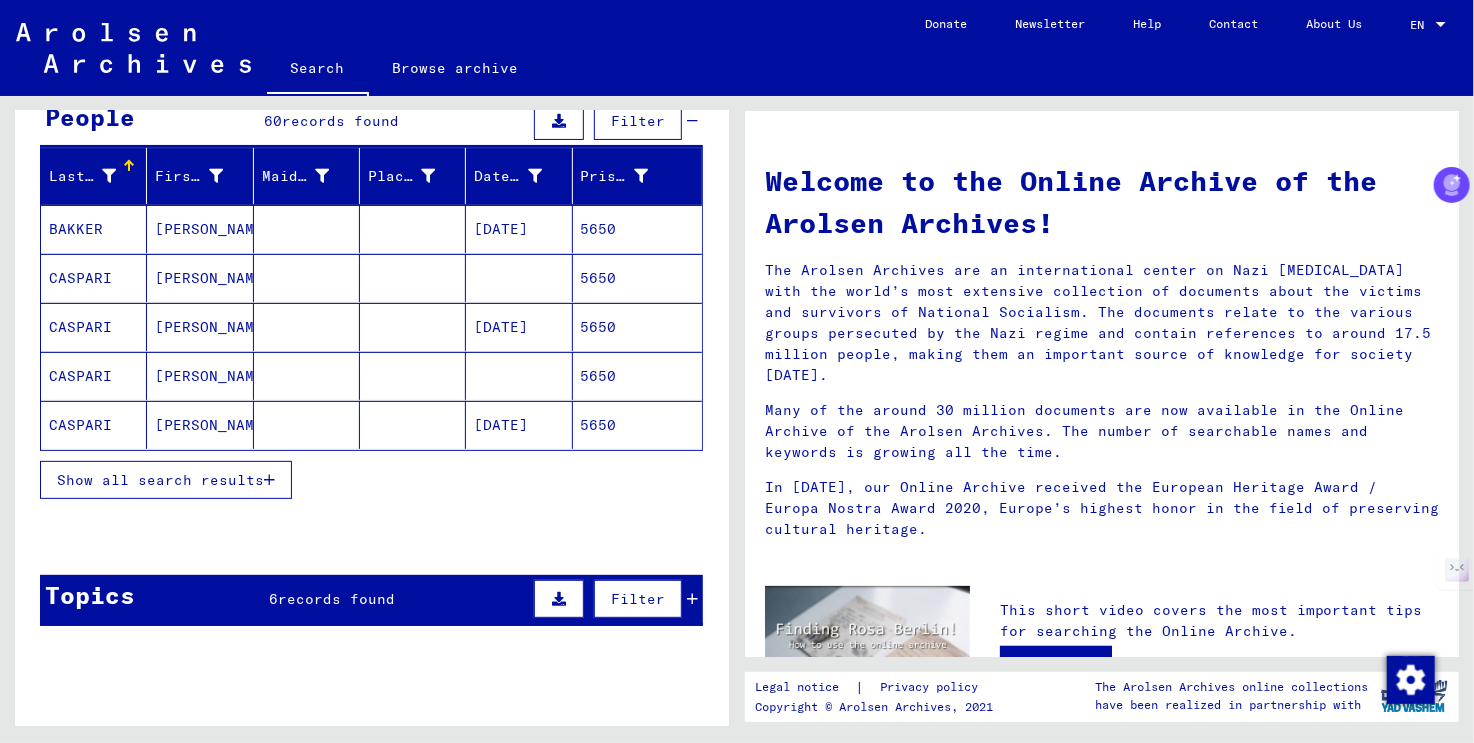 click on "Show all search results" at bounding box center [166, 480] 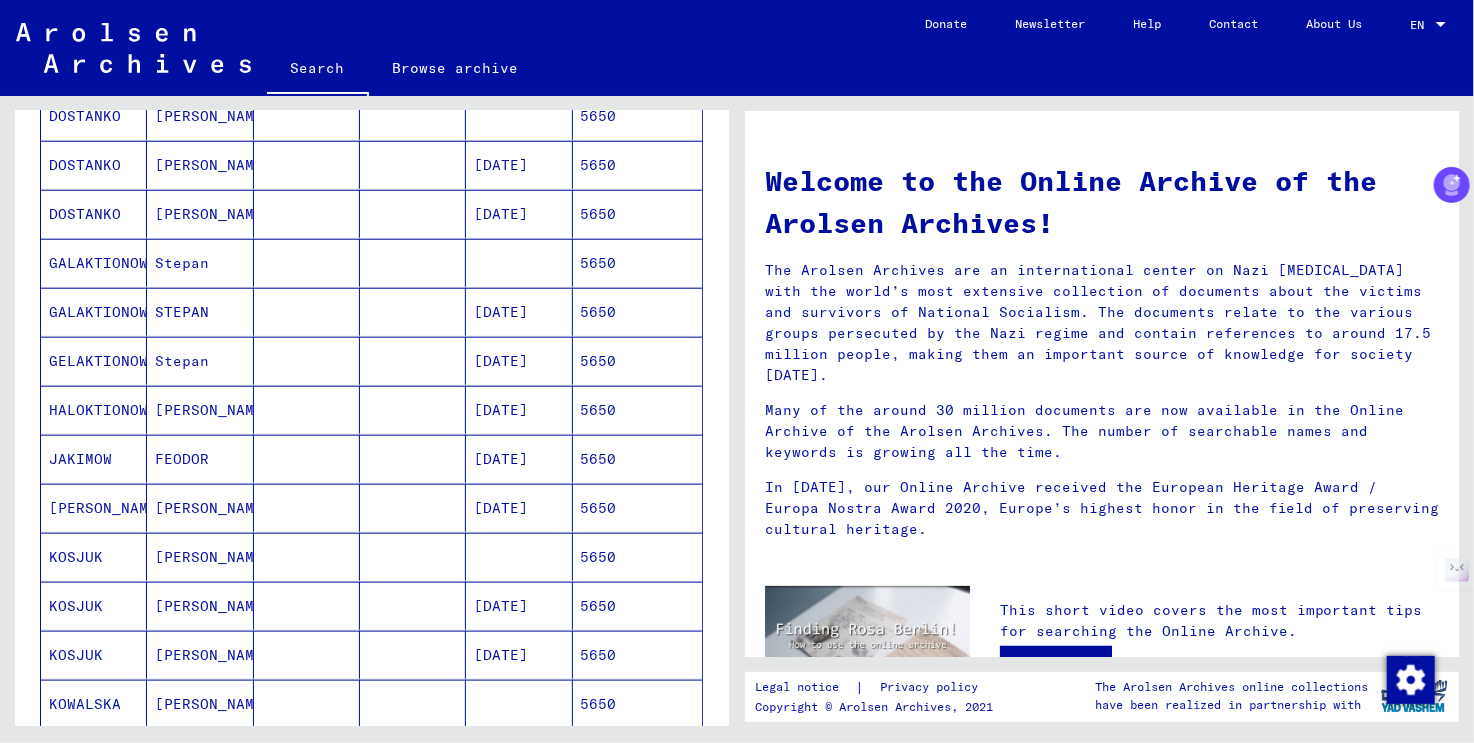 scroll, scrollTop: 1200, scrollLeft: 0, axis: vertical 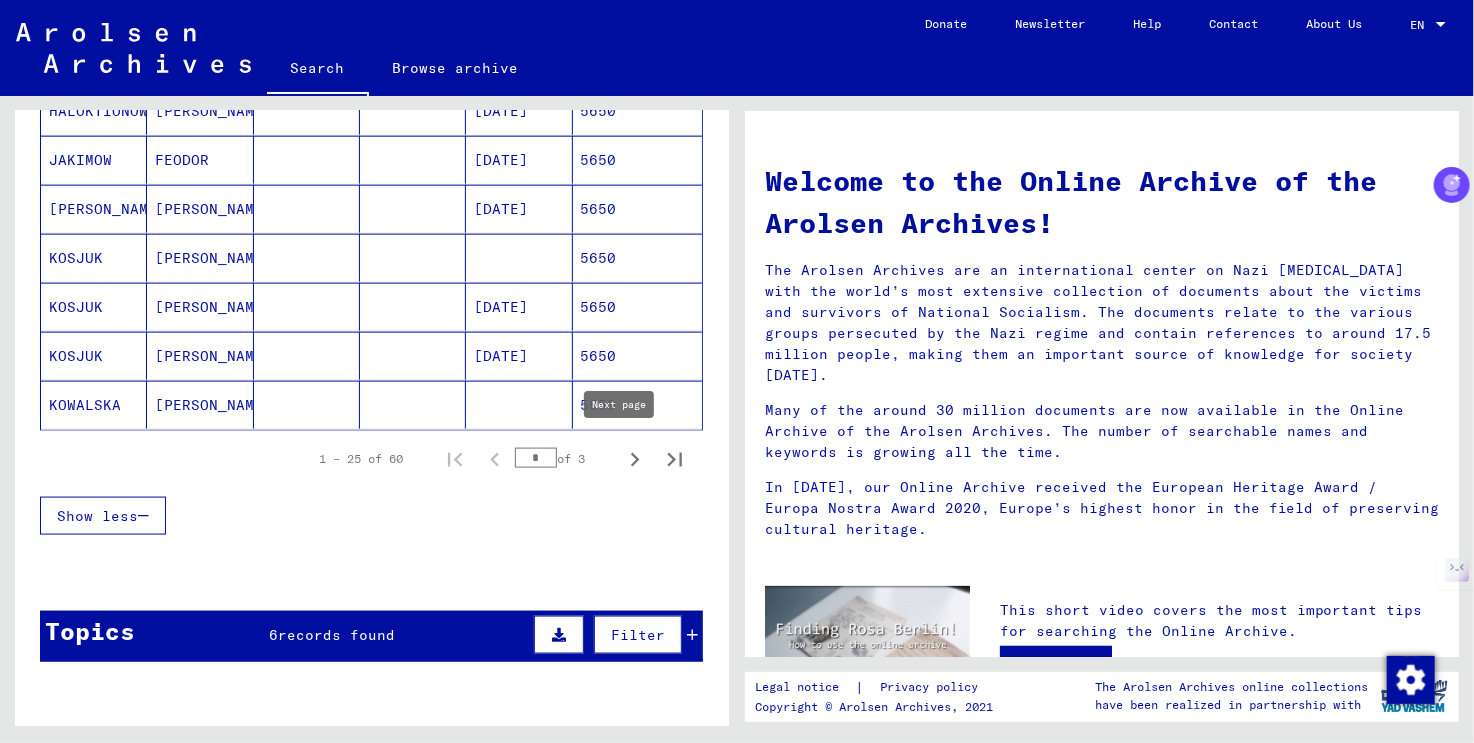 click 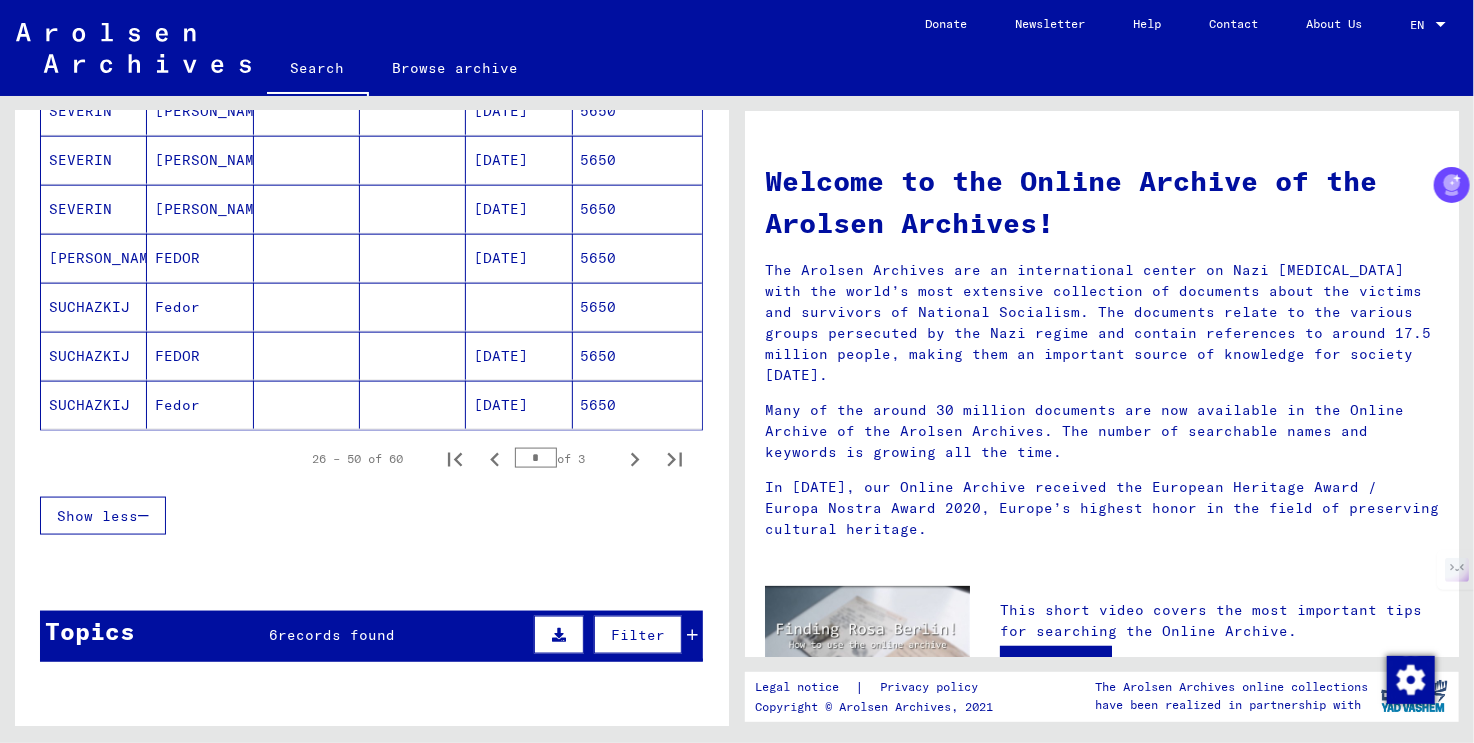 type 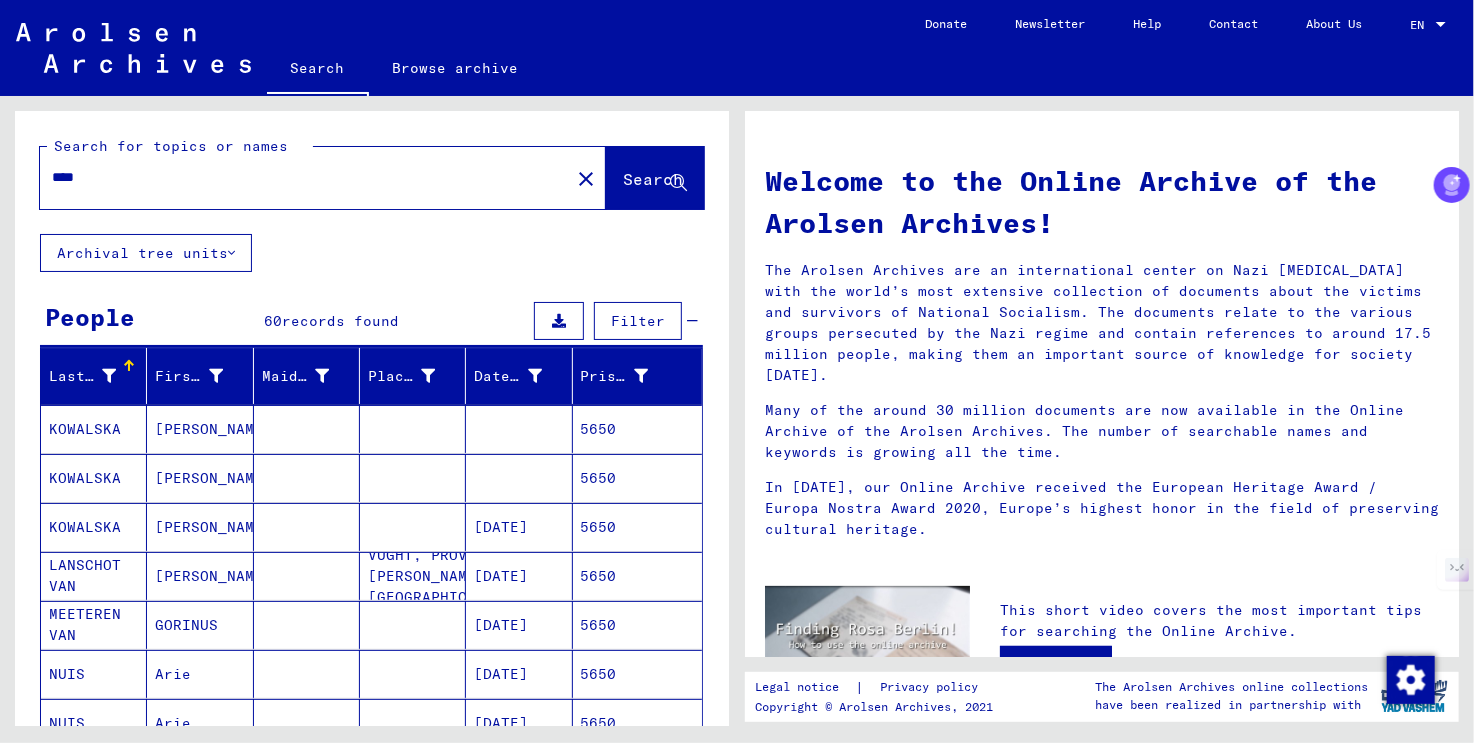 scroll, scrollTop: 300, scrollLeft: 0, axis: vertical 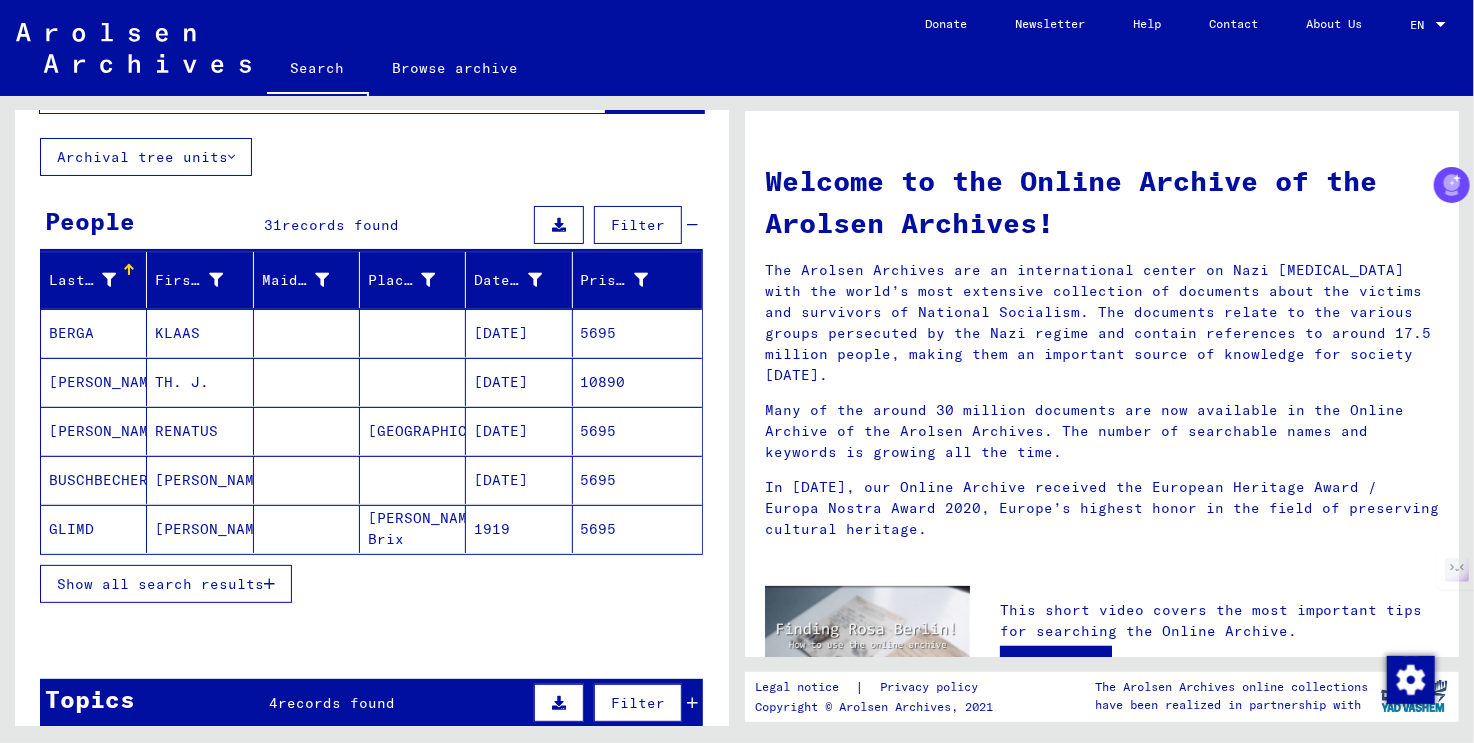 click on "Show all search results" at bounding box center [160, 584] 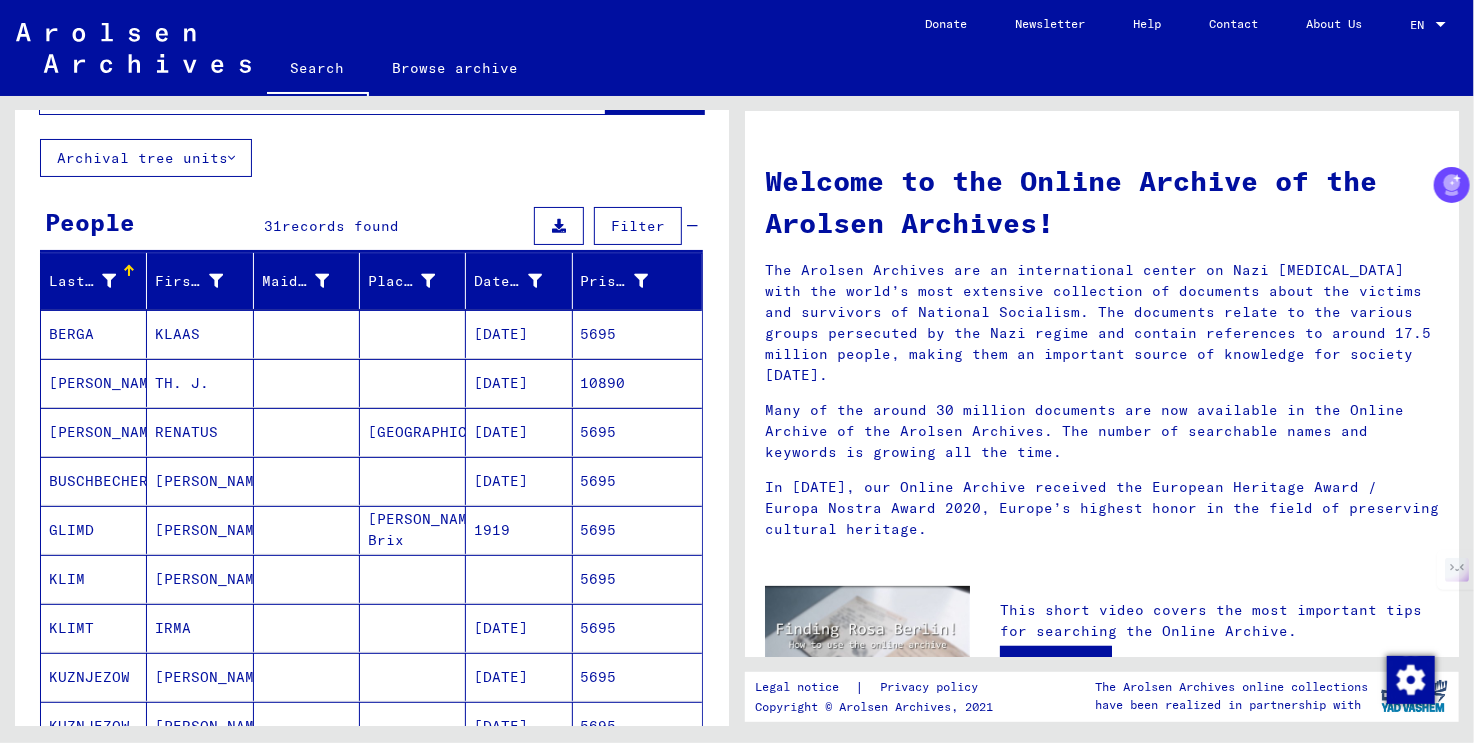 scroll, scrollTop: 0, scrollLeft: 0, axis: both 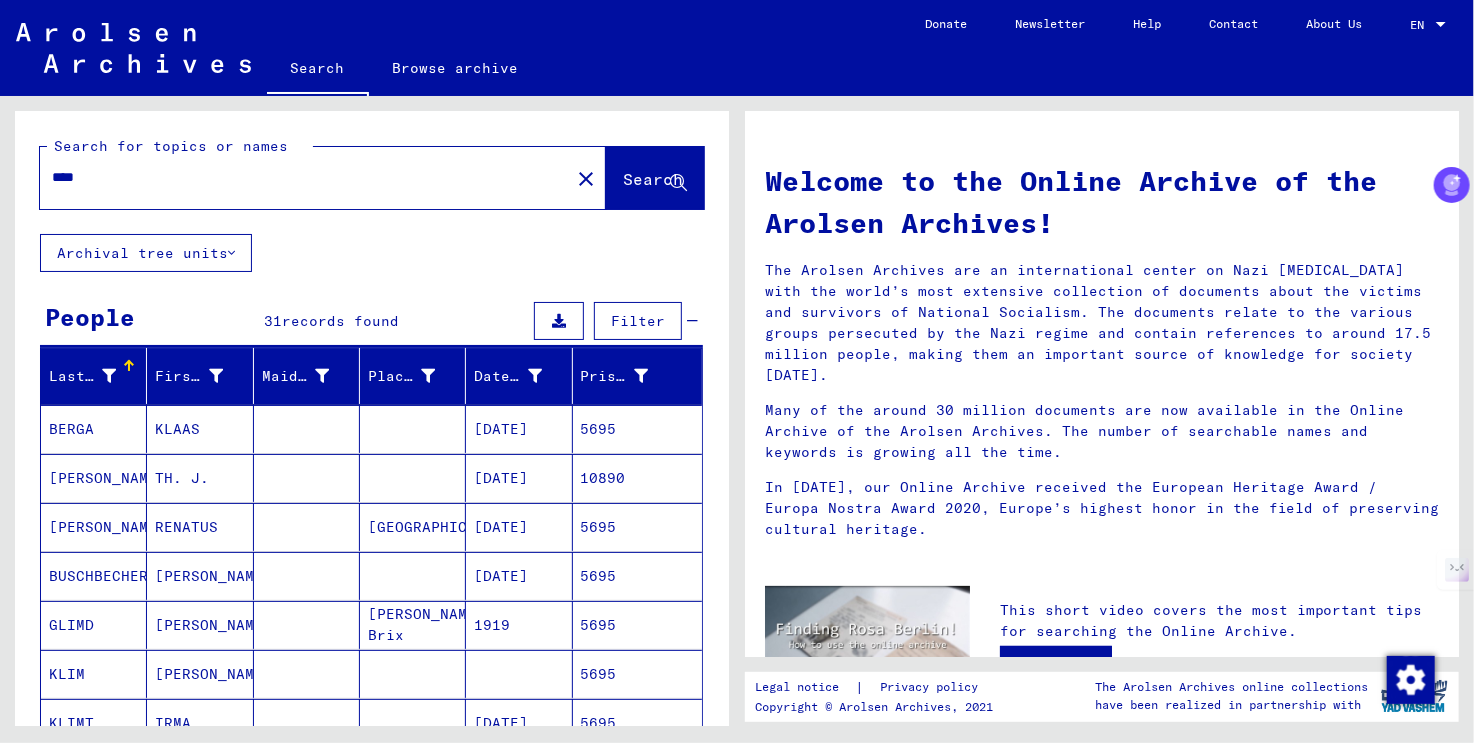 click on "****" at bounding box center (299, 177) 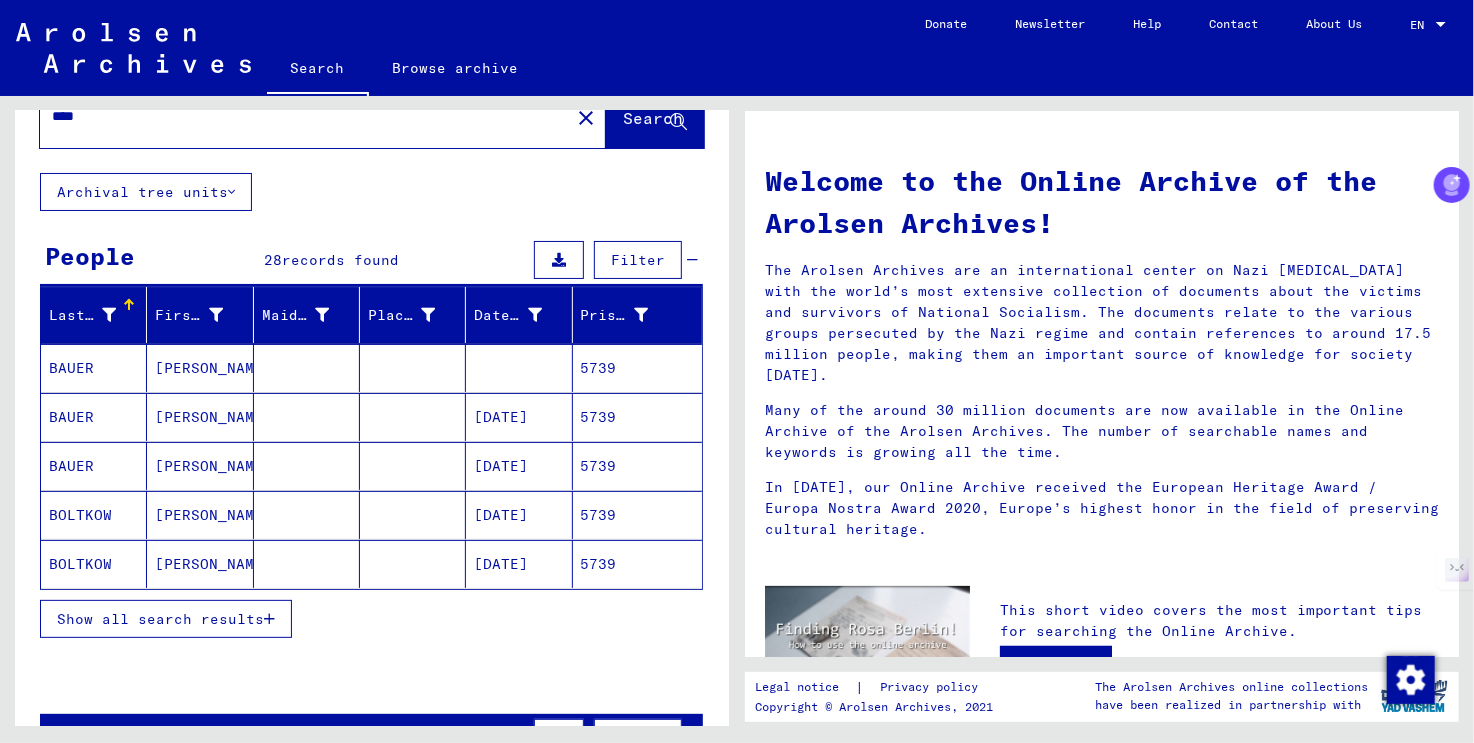 scroll, scrollTop: 96, scrollLeft: 0, axis: vertical 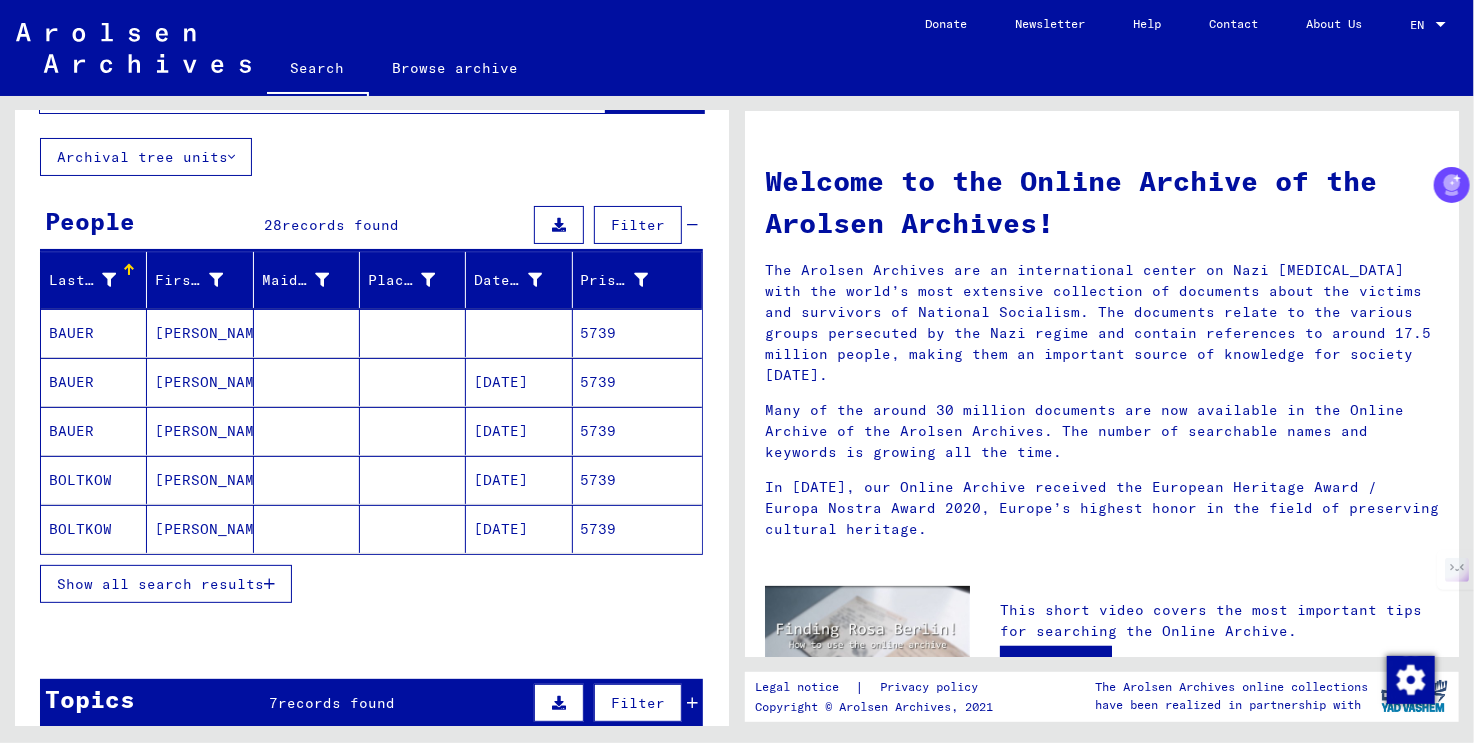 click on "Show all search results" at bounding box center (160, 584) 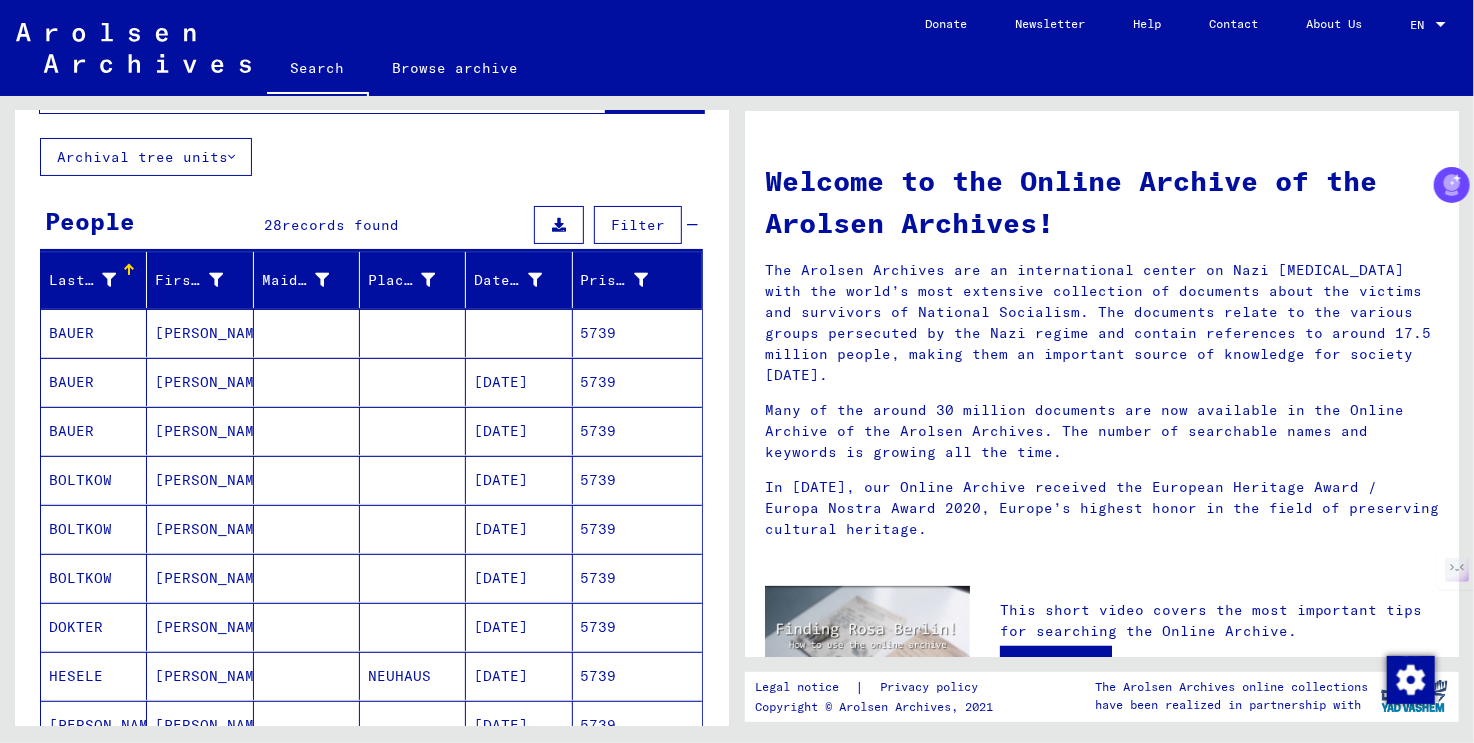 scroll, scrollTop: 0, scrollLeft: 0, axis: both 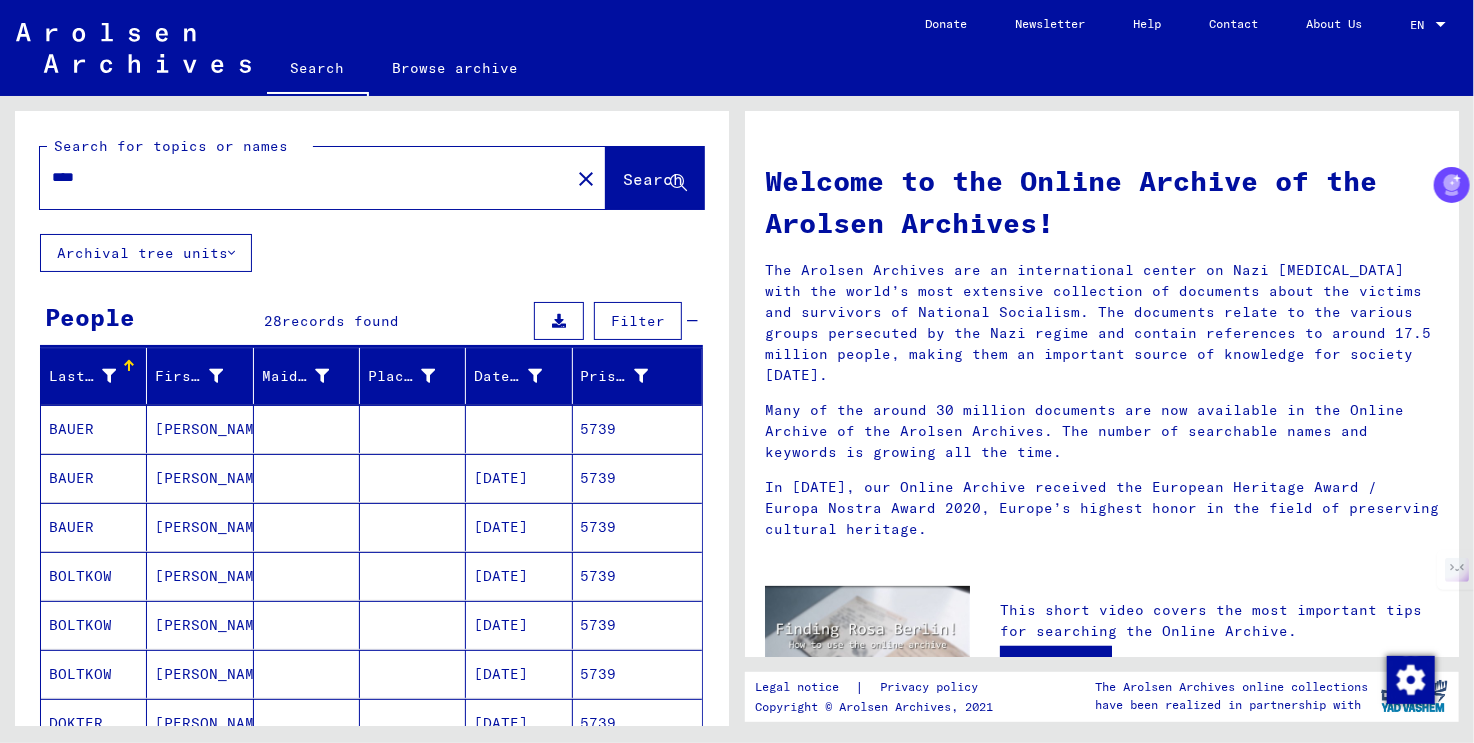 click on "****" at bounding box center (299, 177) 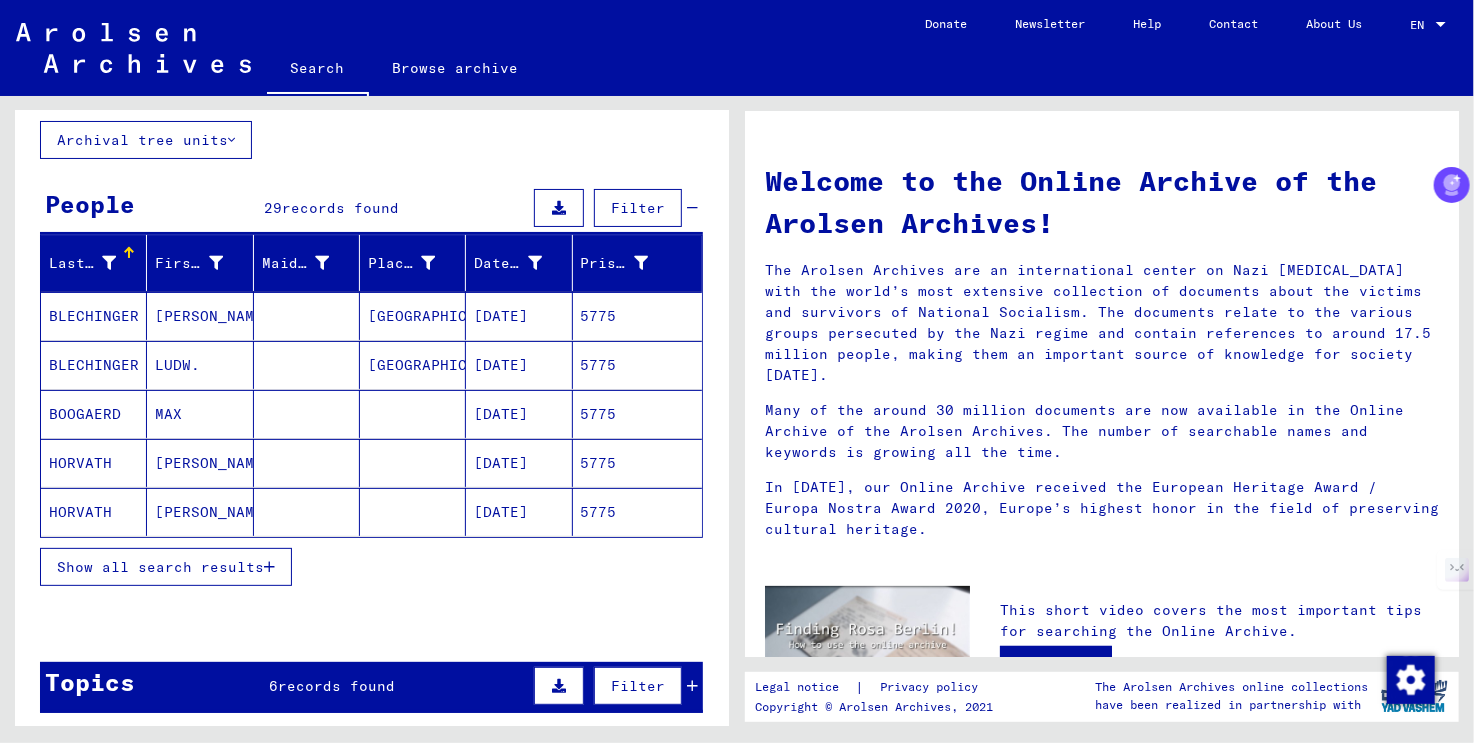 scroll, scrollTop: 200, scrollLeft: 0, axis: vertical 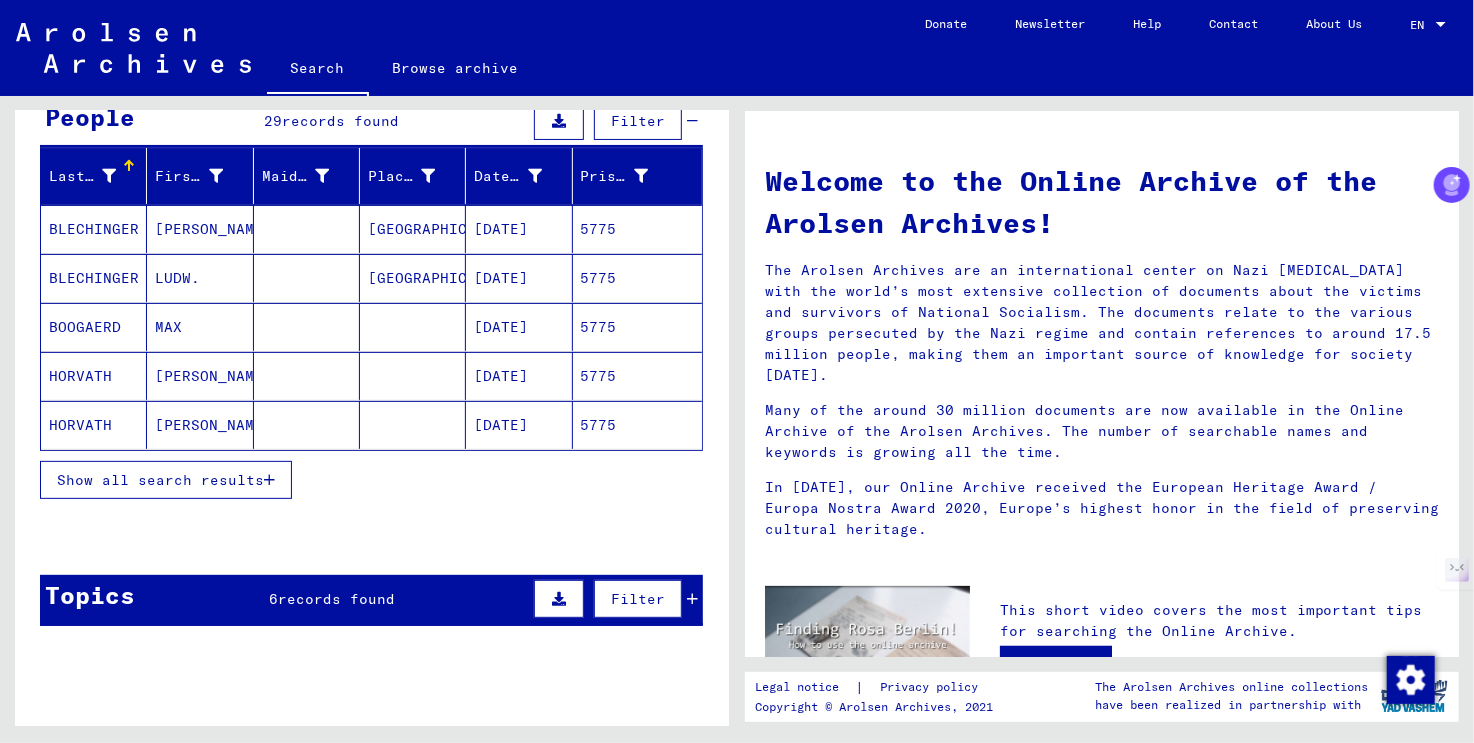 click on "Show all search results" at bounding box center [166, 480] 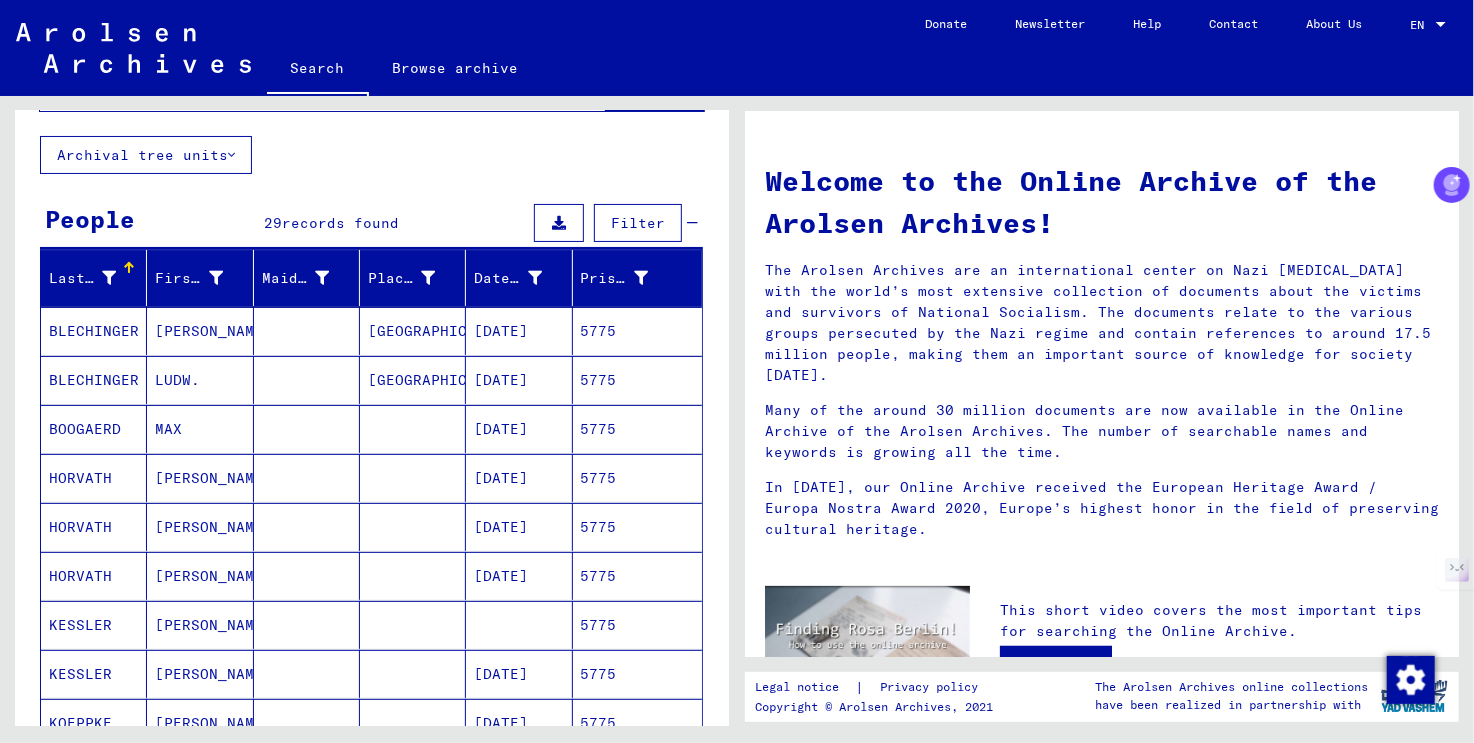 scroll, scrollTop: 0, scrollLeft: 0, axis: both 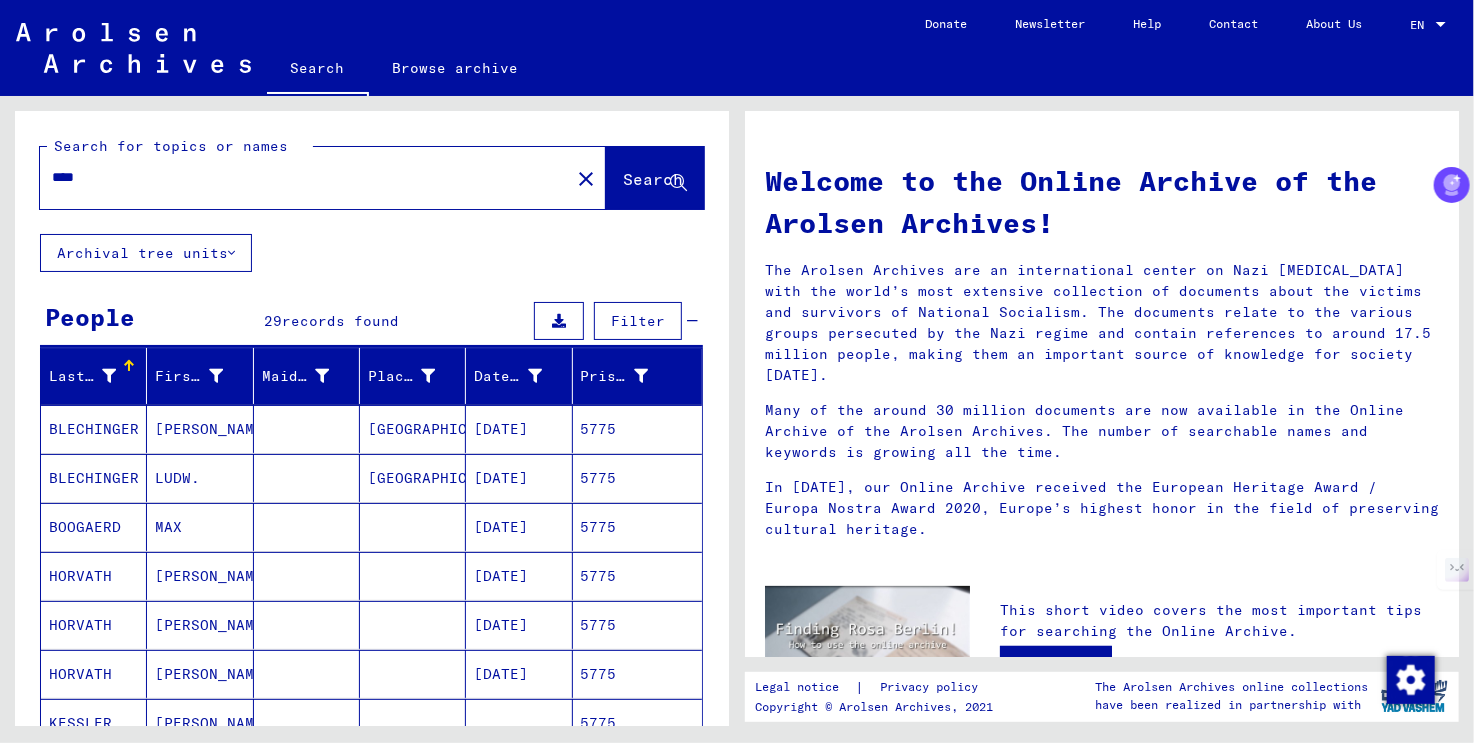 click on "****" at bounding box center (293, 177) 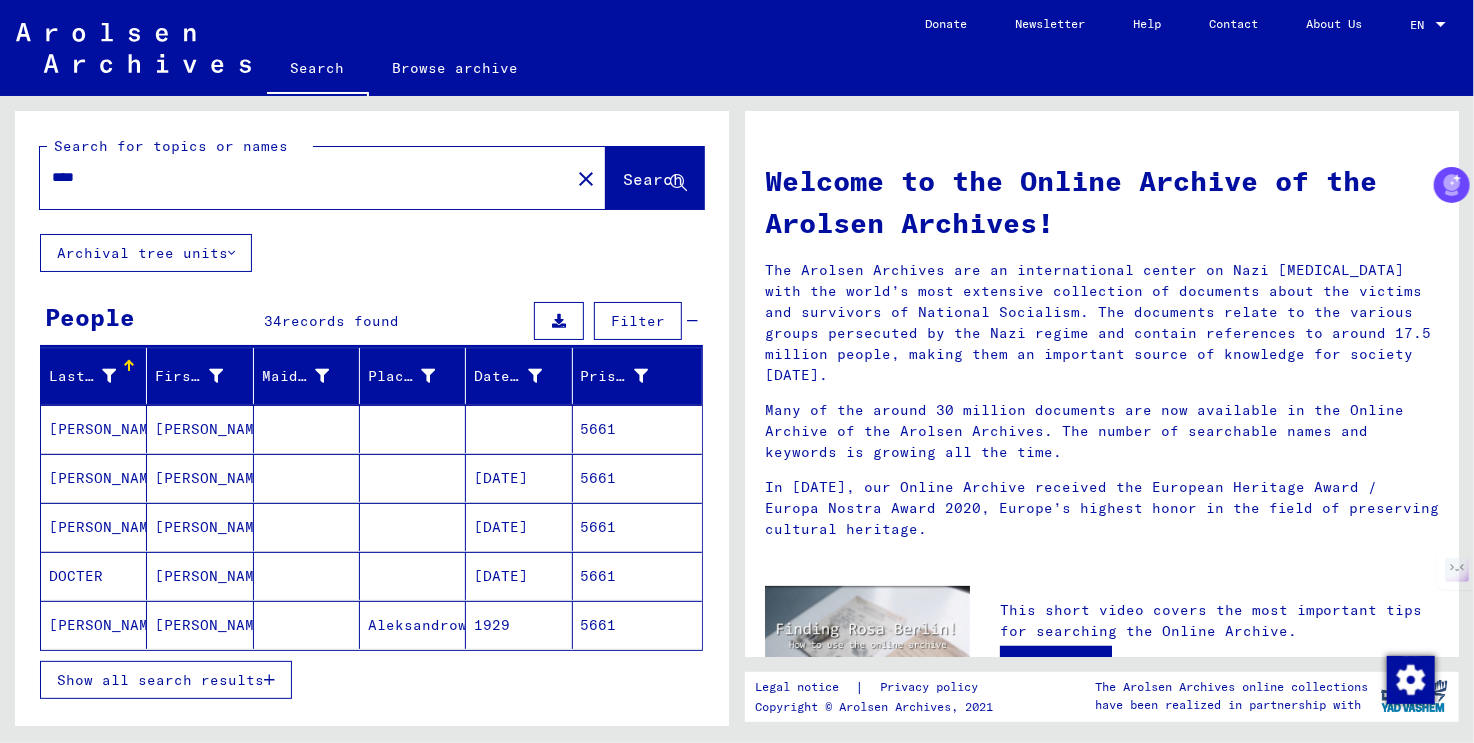click on "Show all search results" at bounding box center (160, 680) 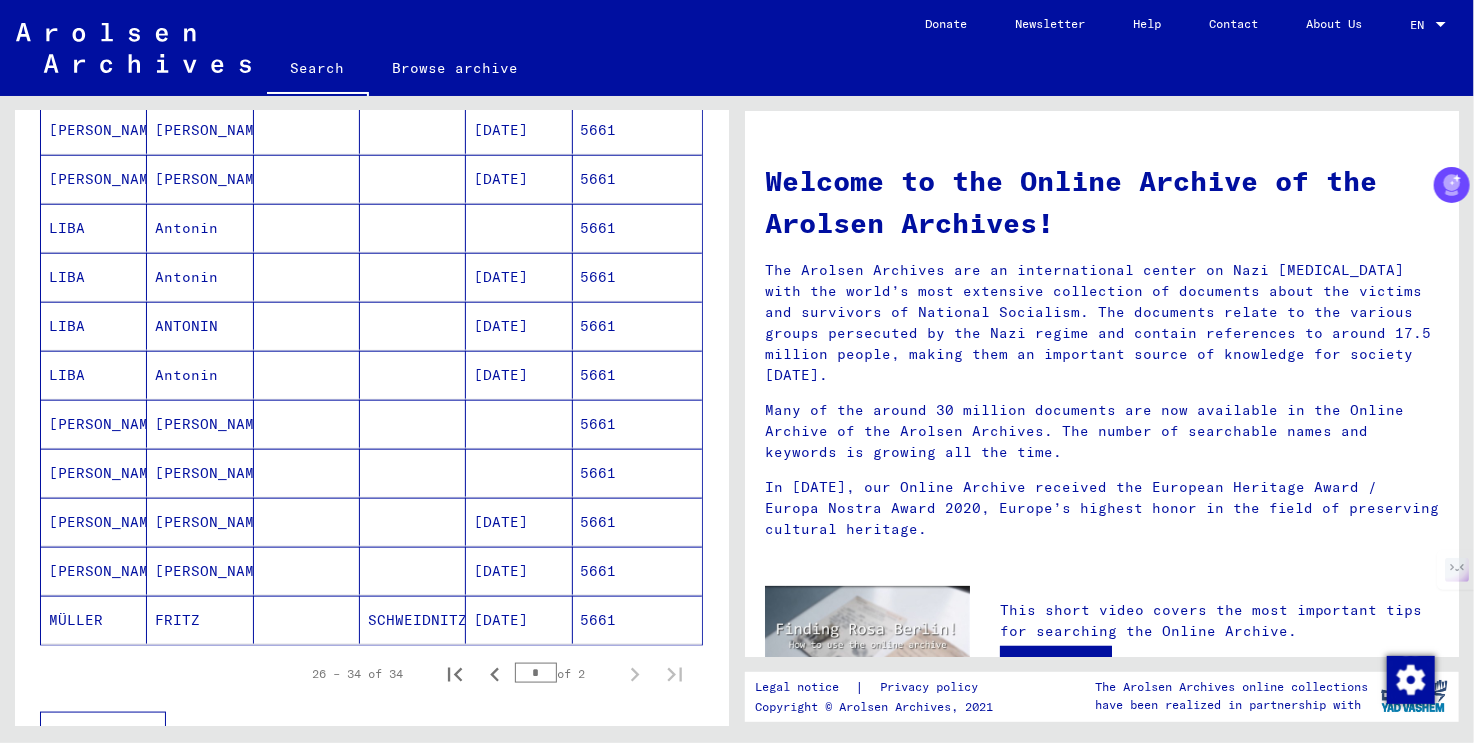 scroll, scrollTop: 1100, scrollLeft: 0, axis: vertical 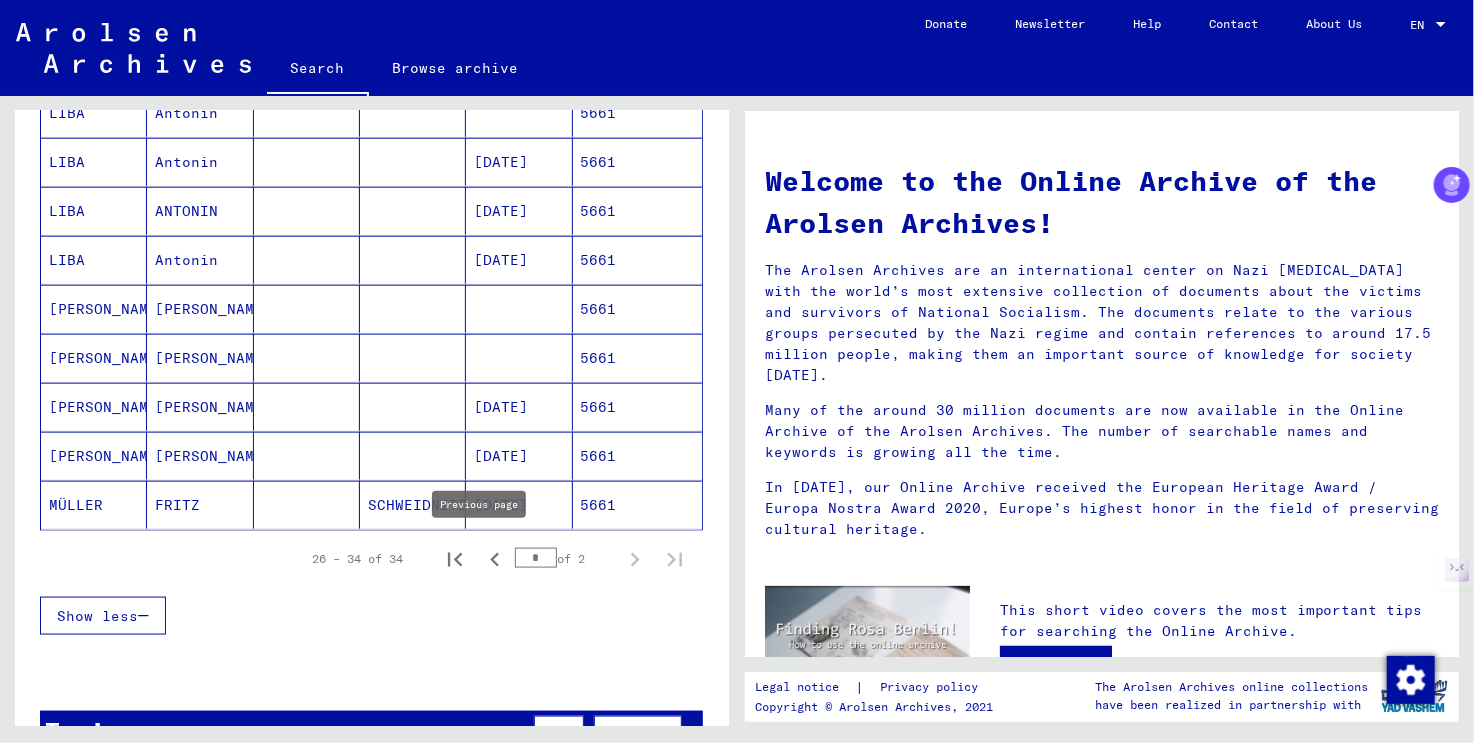 click 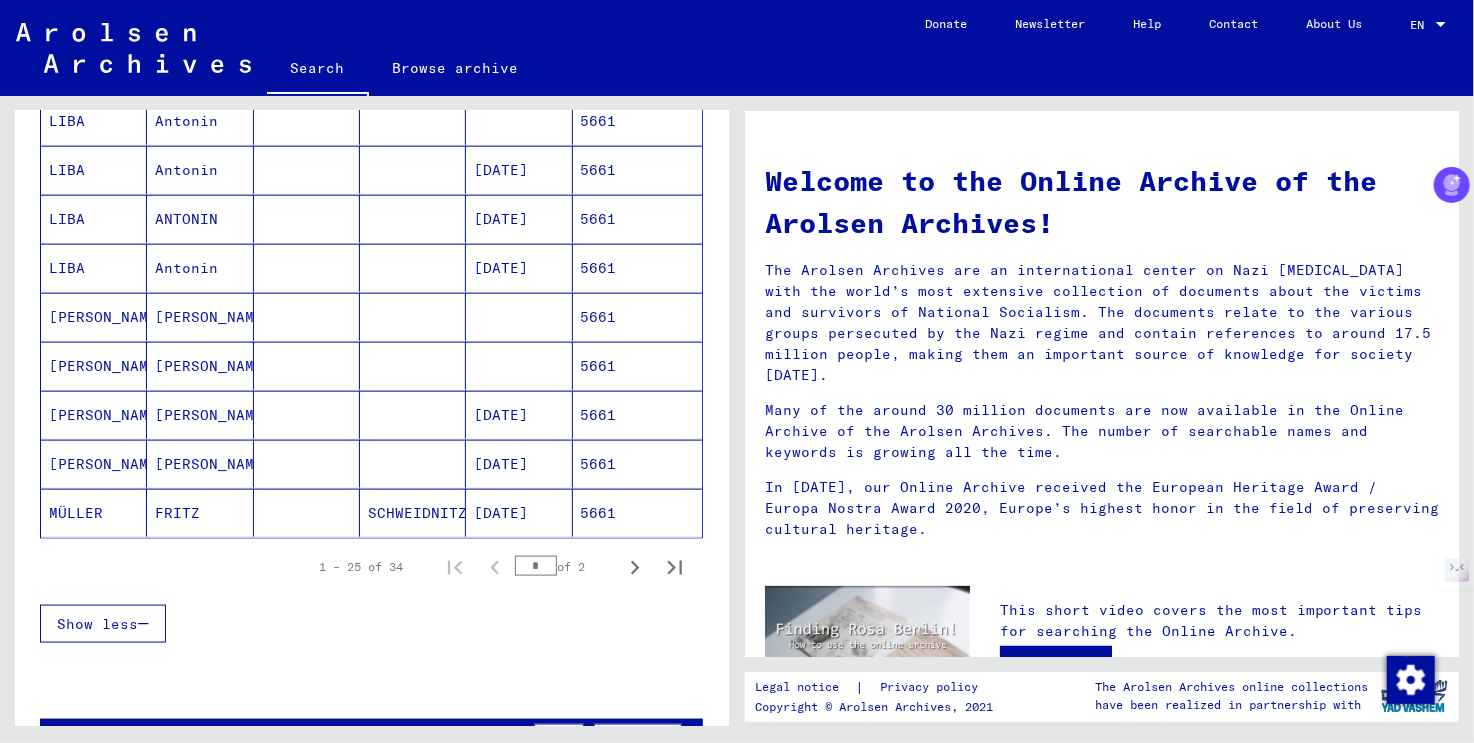 scroll, scrollTop: 1100, scrollLeft: 0, axis: vertical 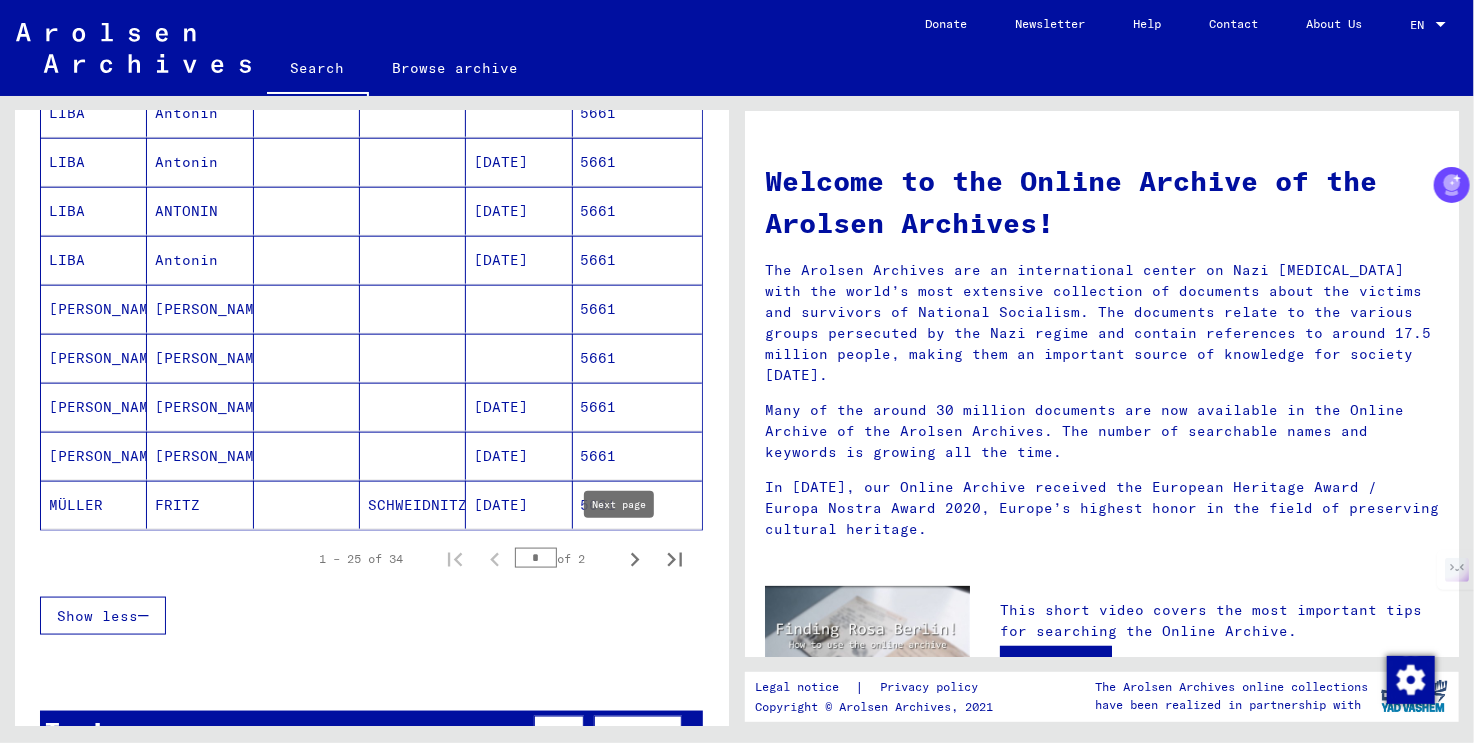 click 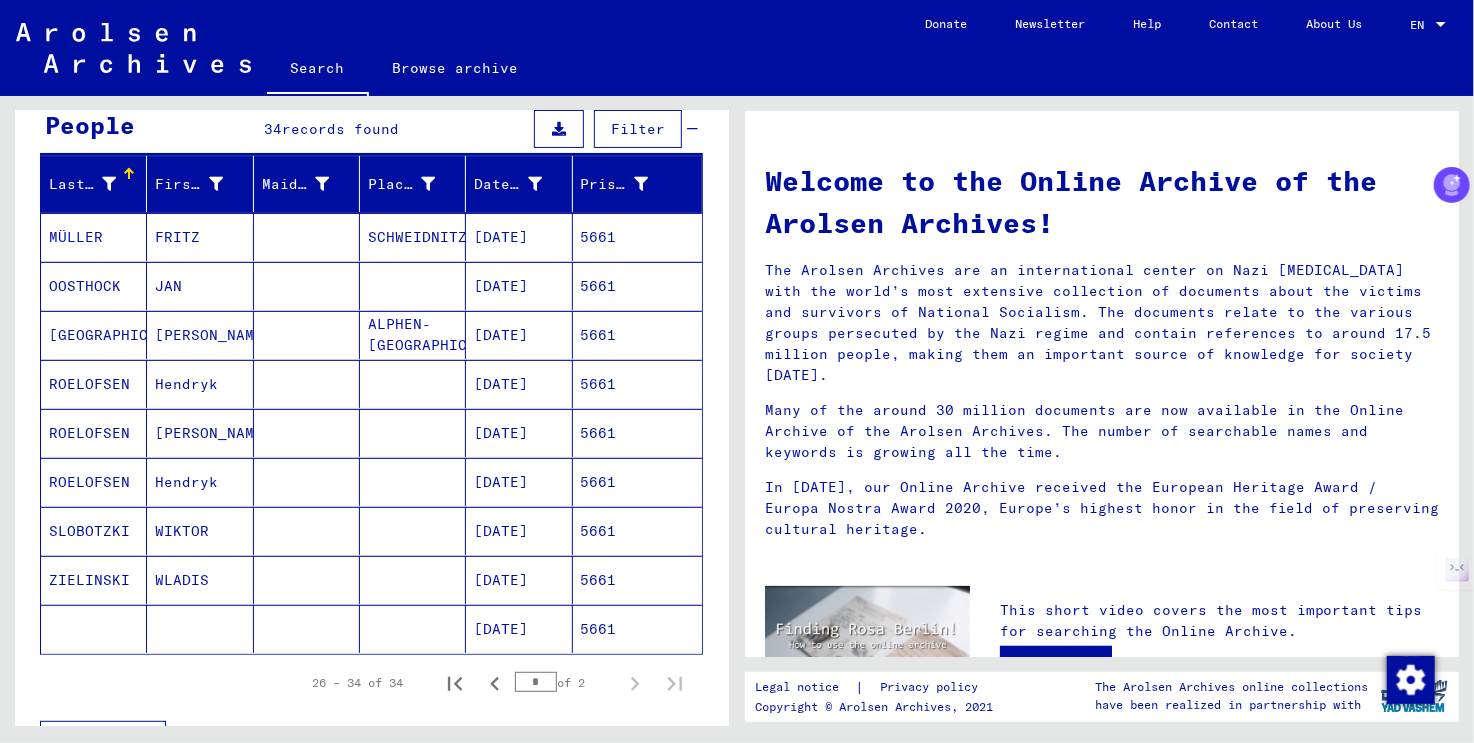 scroll, scrollTop: 0, scrollLeft: 0, axis: both 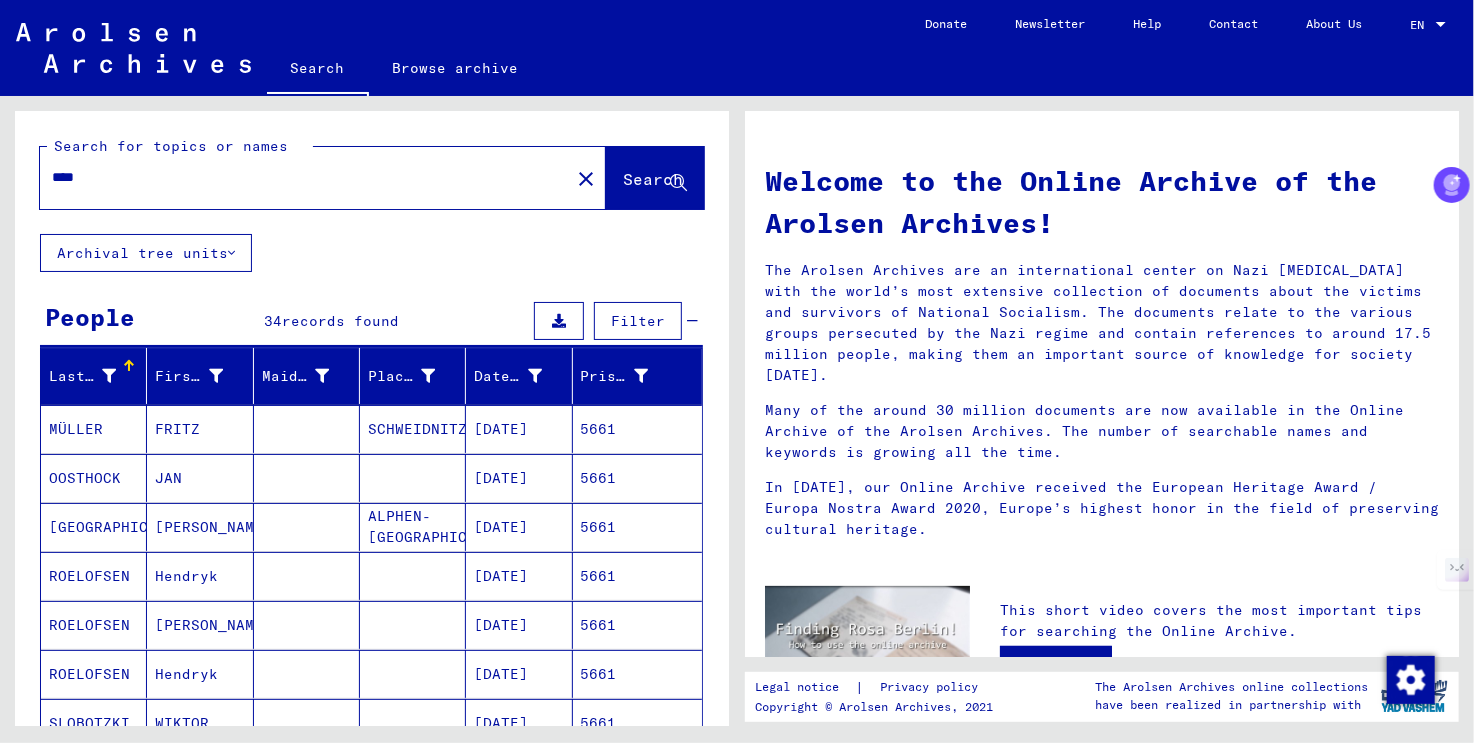 click on "****" at bounding box center [299, 177] 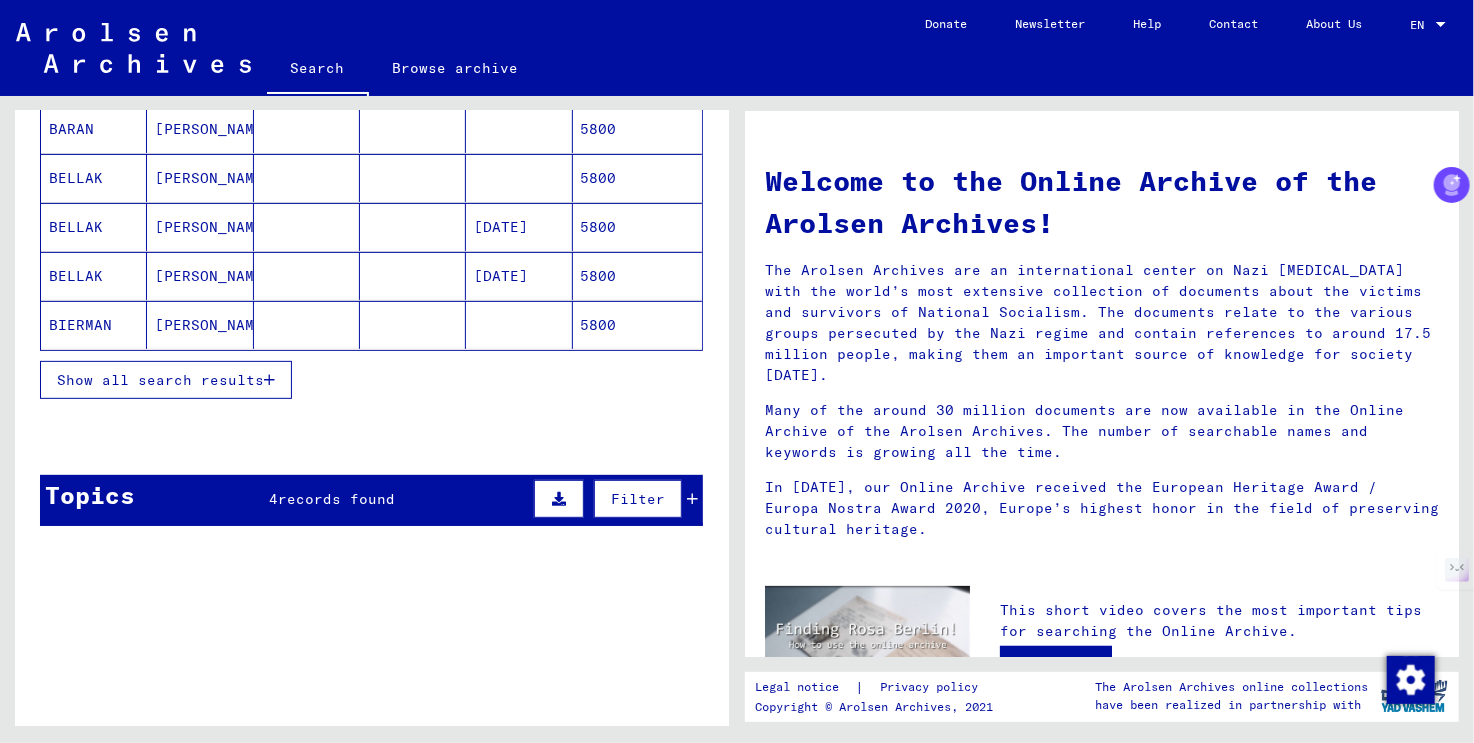 click on "Show all search results" at bounding box center [166, 380] 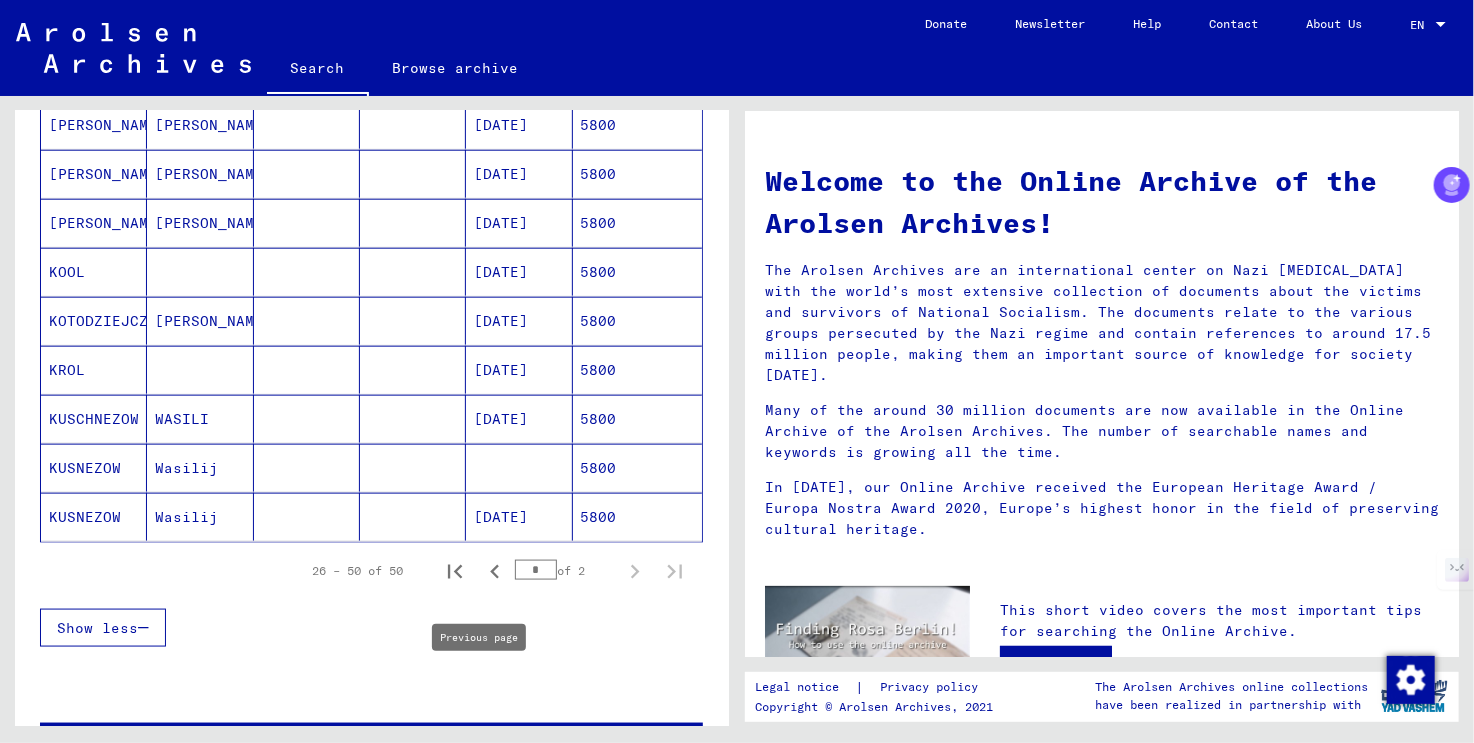 scroll, scrollTop: 1100, scrollLeft: 0, axis: vertical 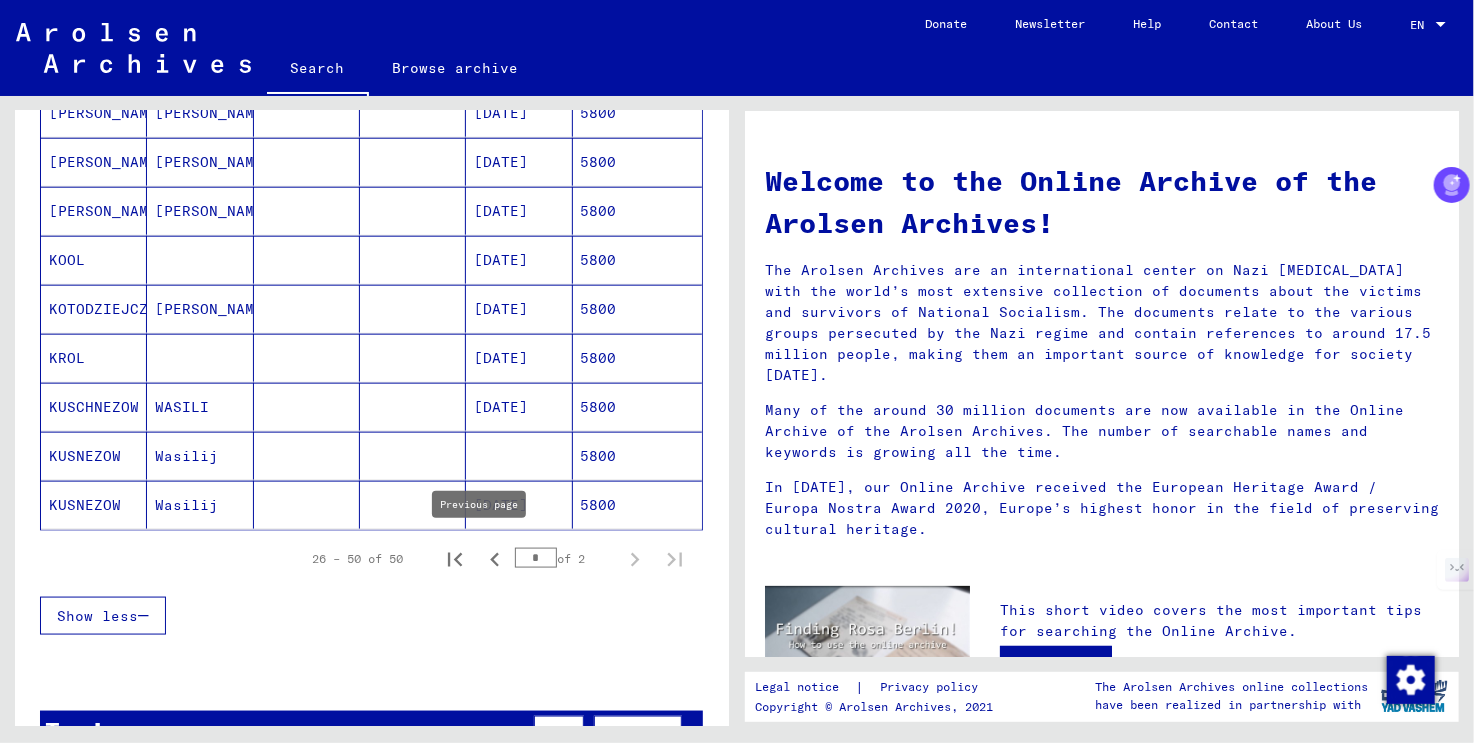 click 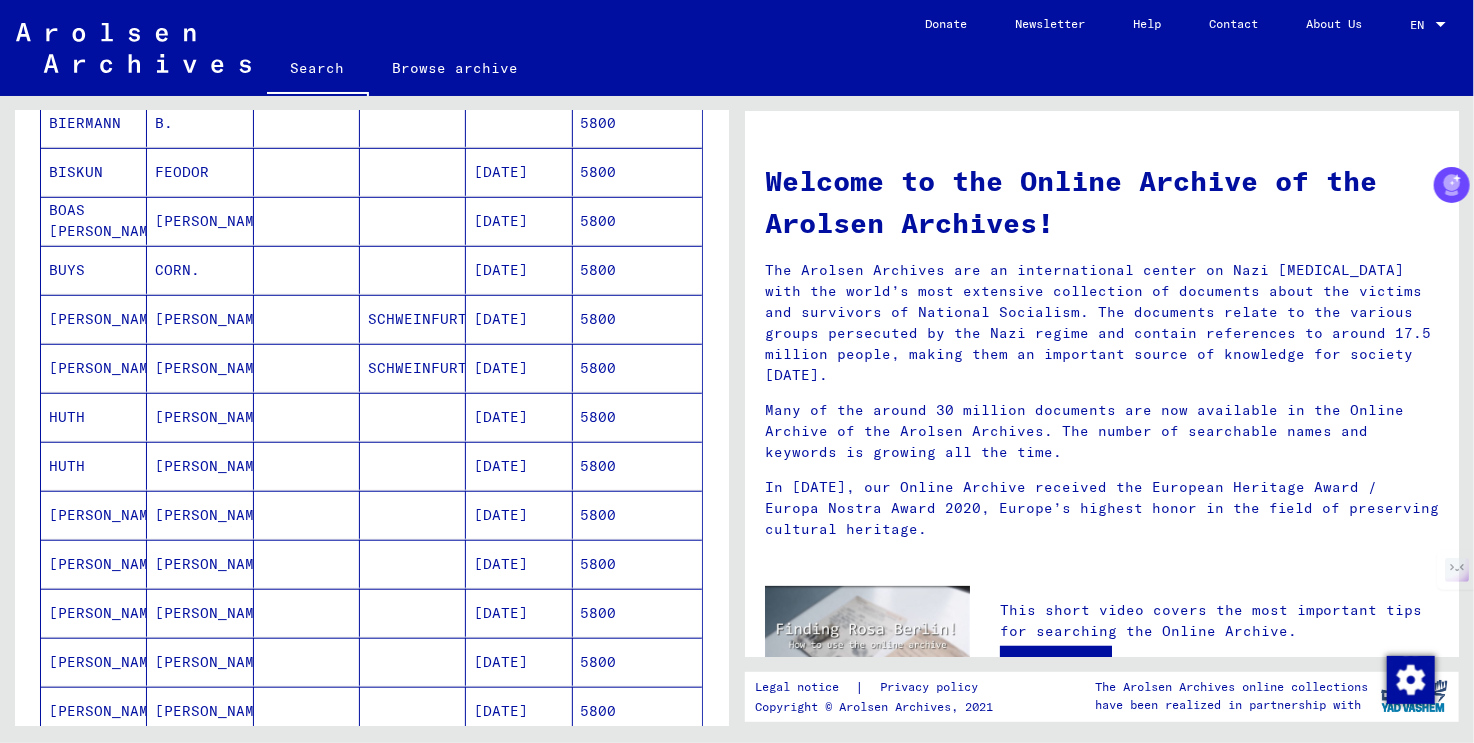 scroll, scrollTop: 1000, scrollLeft: 0, axis: vertical 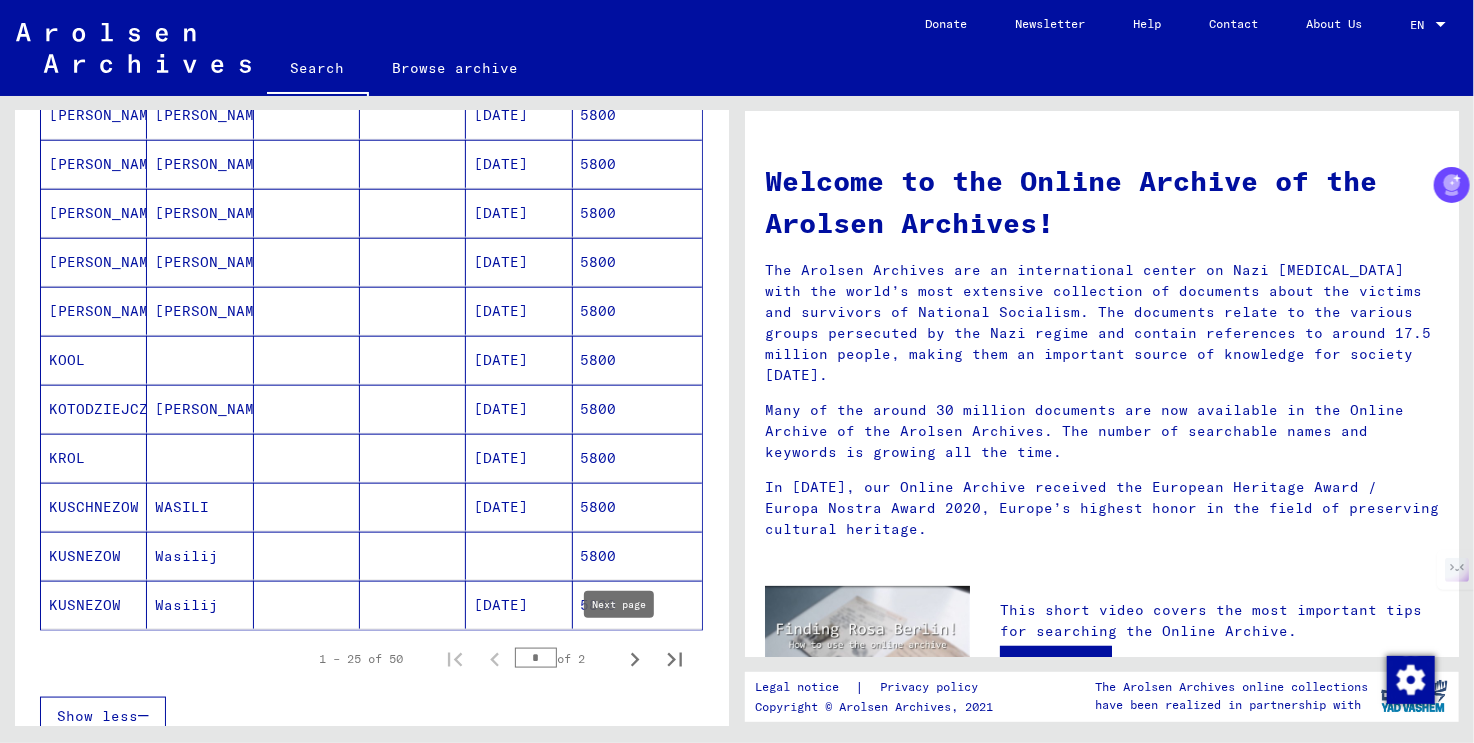 click 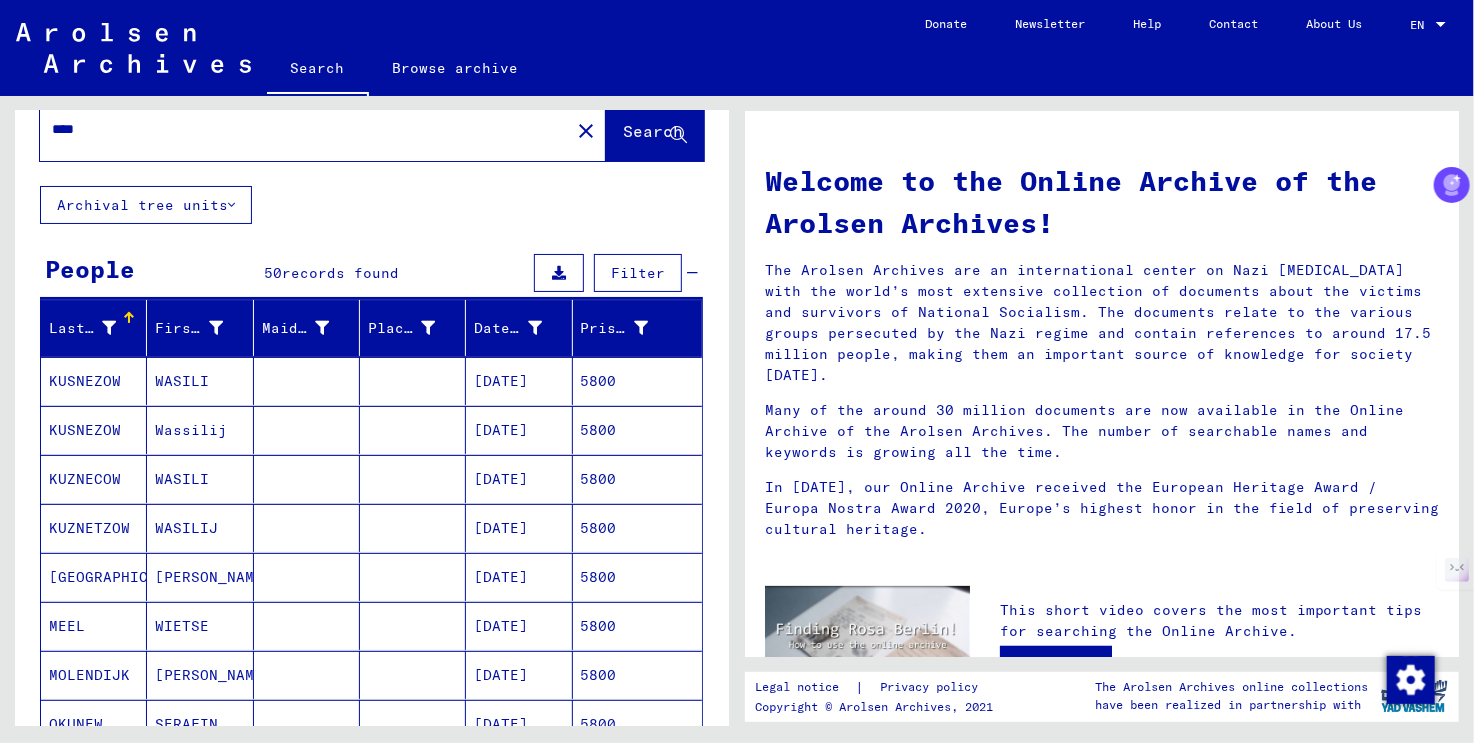 scroll, scrollTop: 0, scrollLeft: 0, axis: both 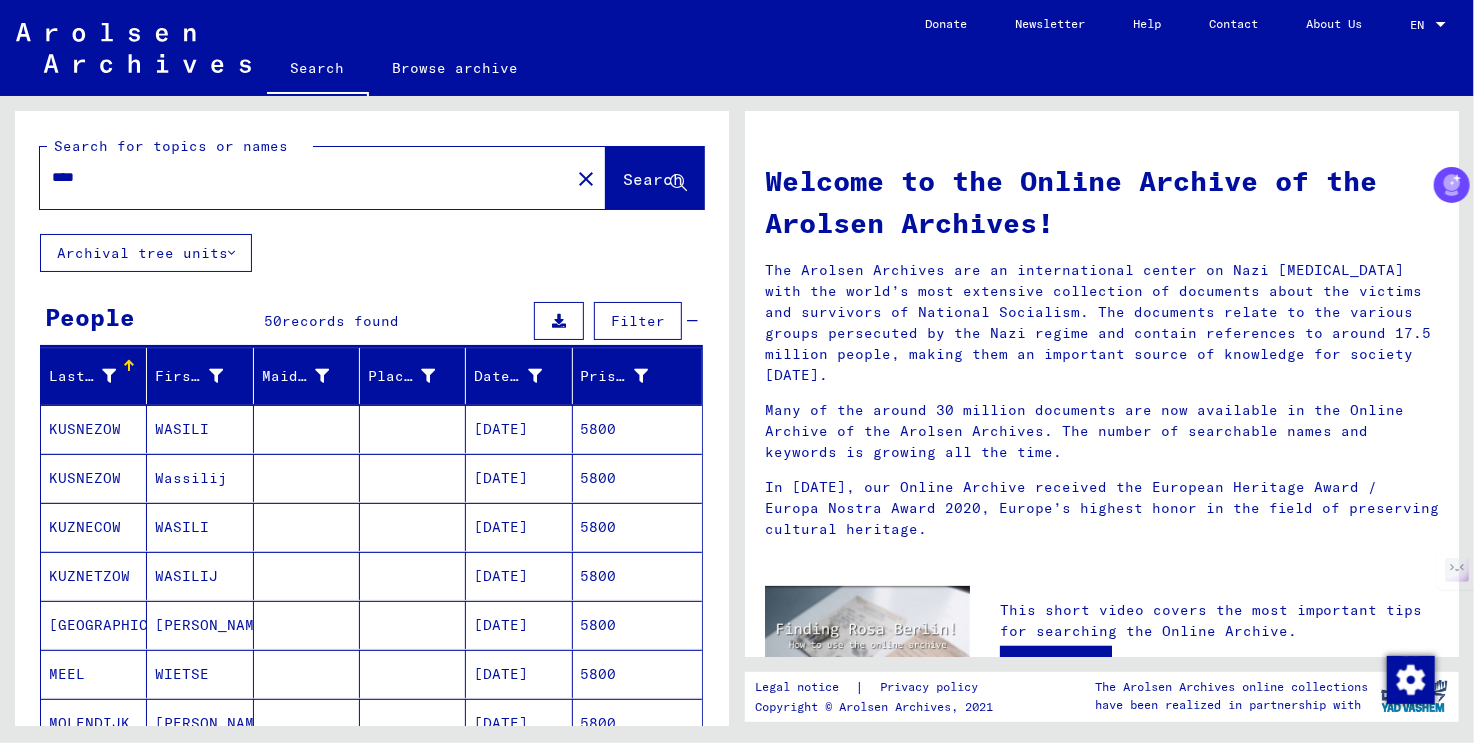 click on "****" at bounding box center [299, 177] 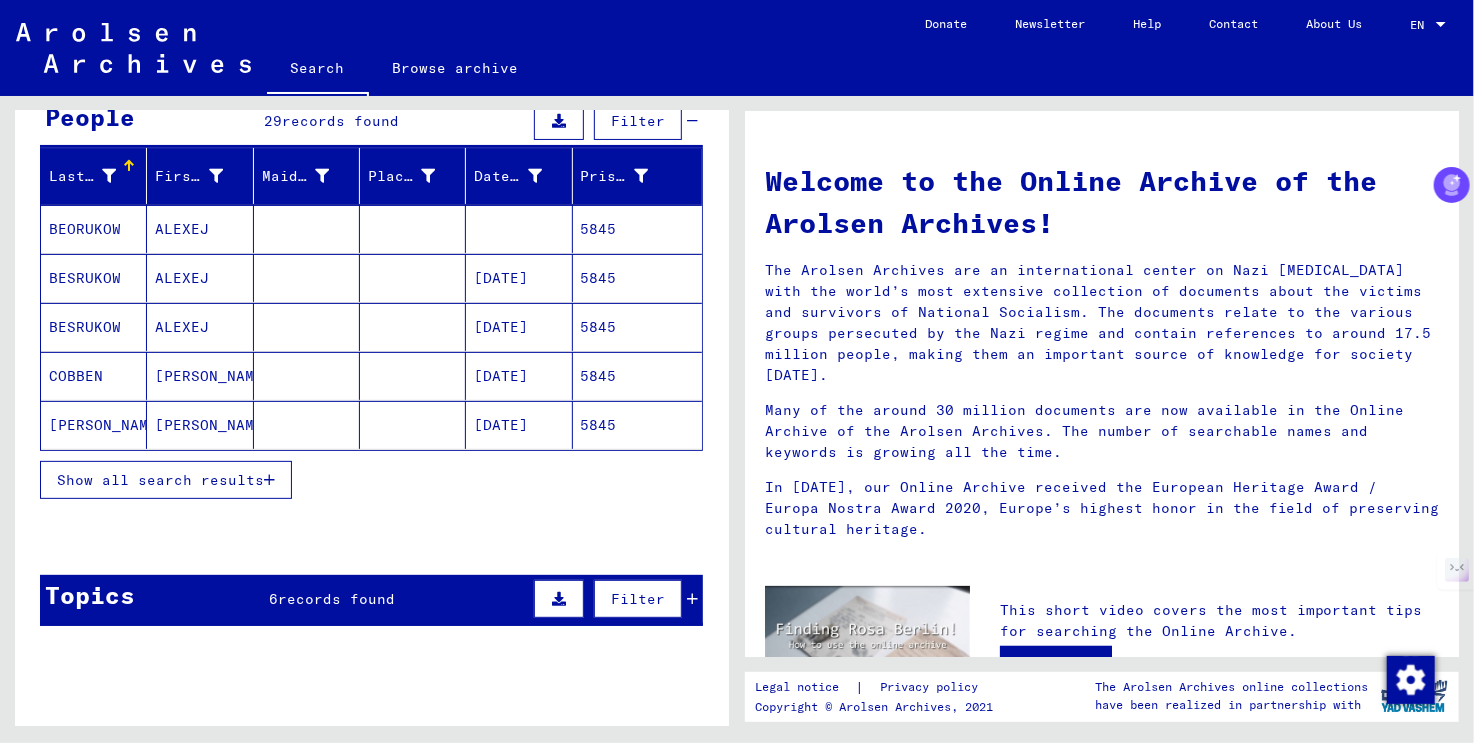 click on "Show all search results" at bounding box center (160, 480) 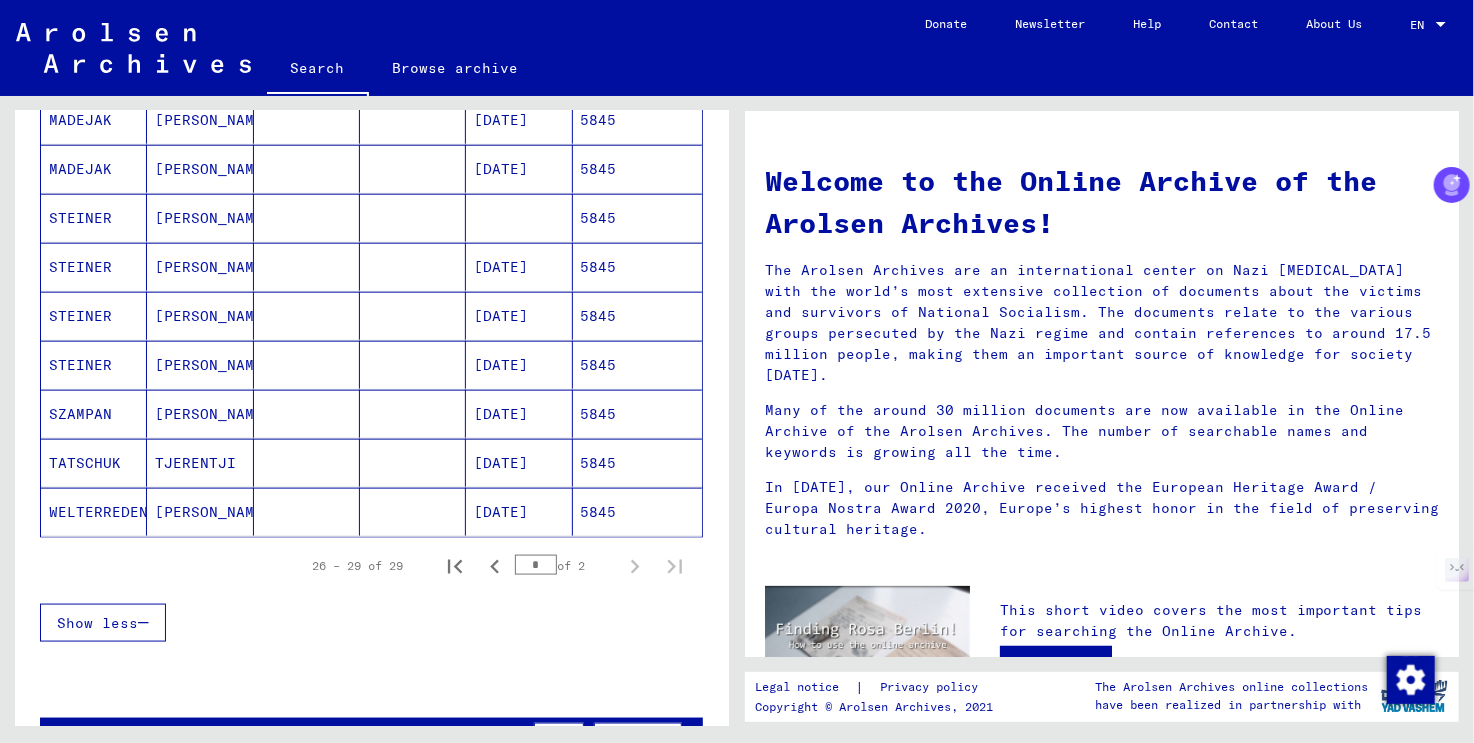 scroll, scrollTop: 1100, scrollLeft: 0, axis: vertical 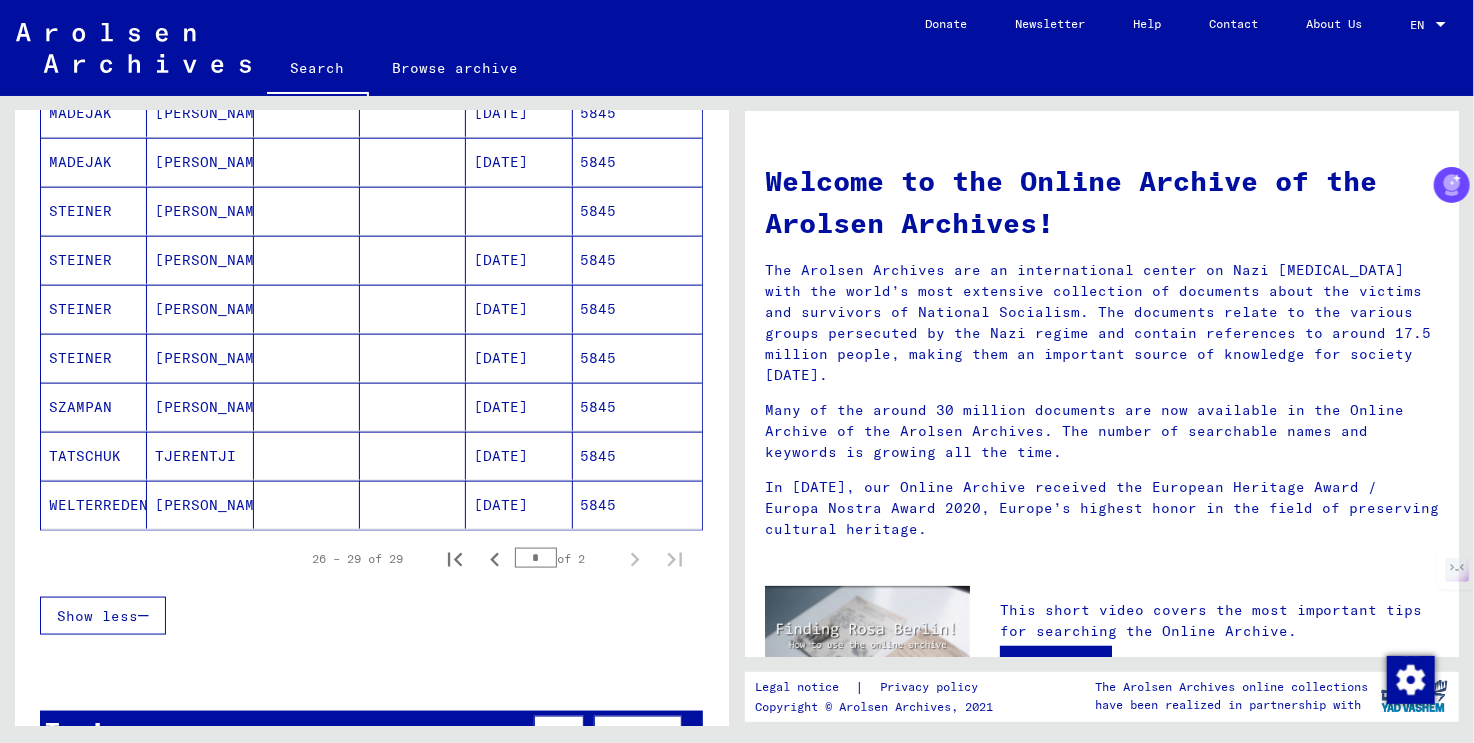 click on "WELTERREDEN" 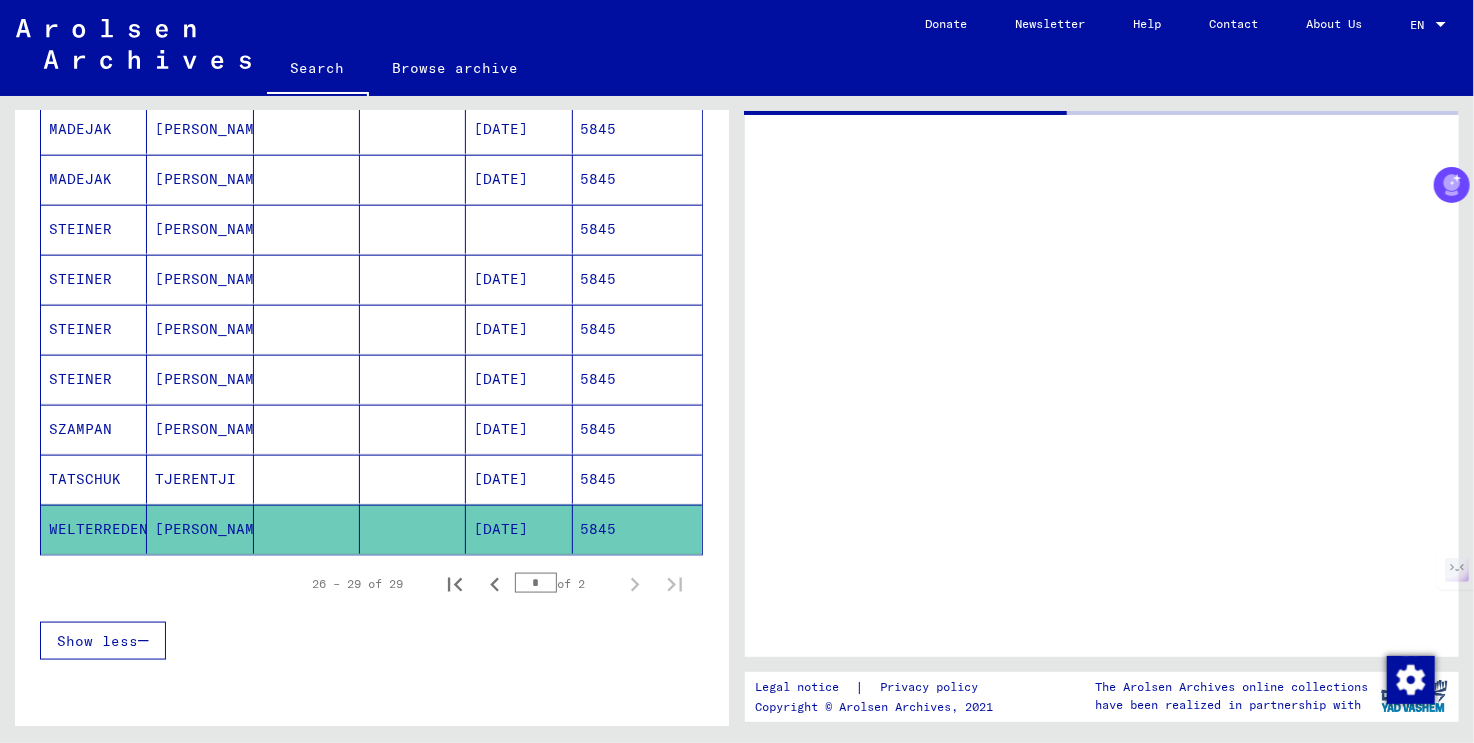 scroll, scrollTop: 1113, scrollLeft: 0, axis: vertical 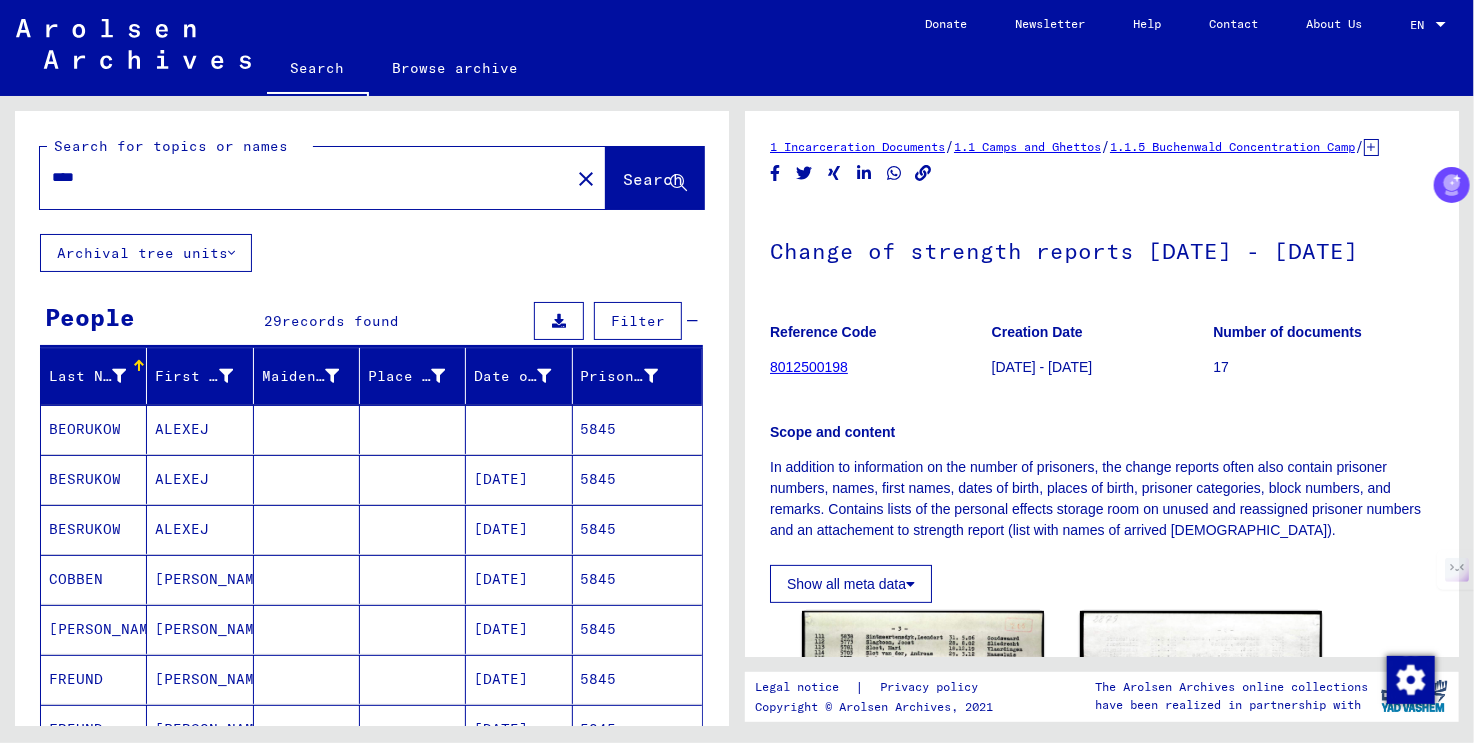 click on "****" at bounding box center (305, 177) 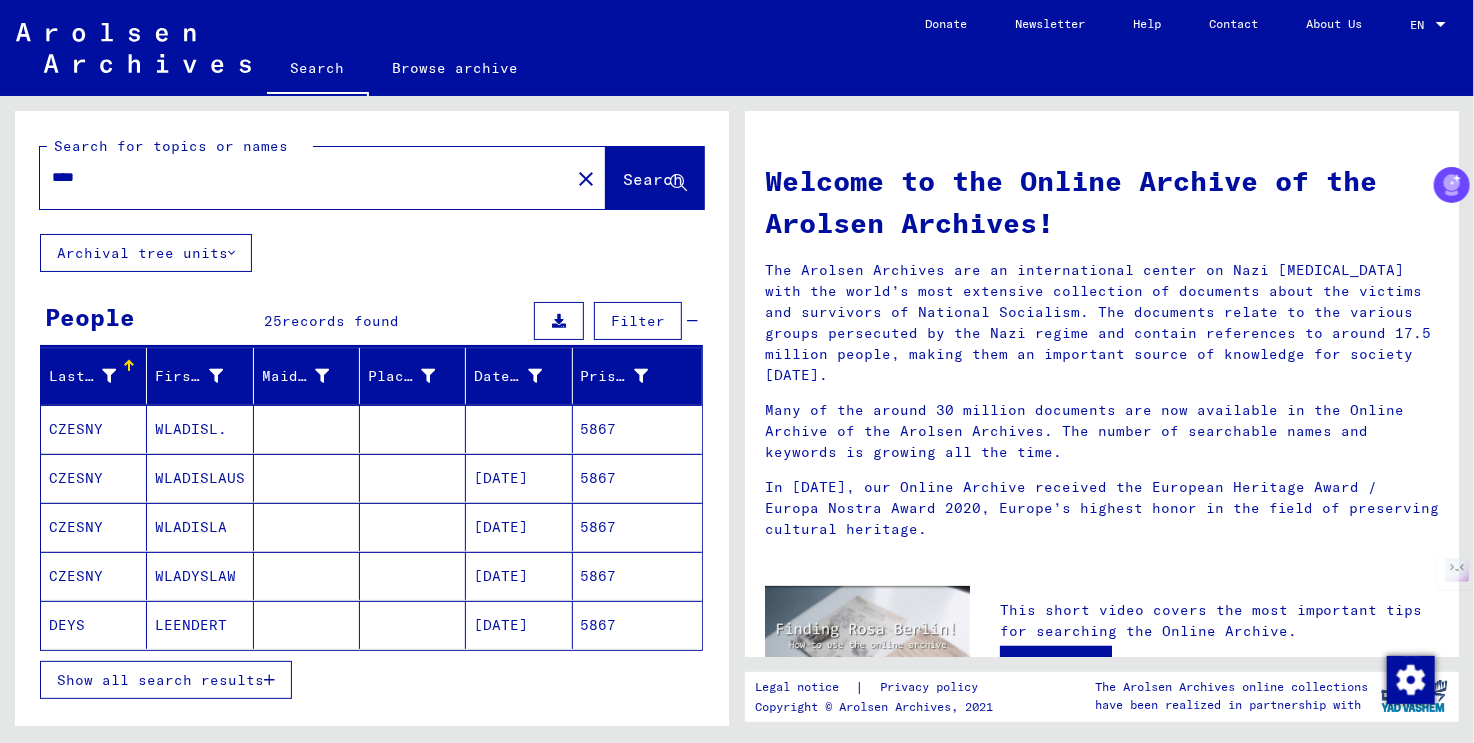 scroll, scrollTop: 100, scrollLeft: 0, axis: vertical 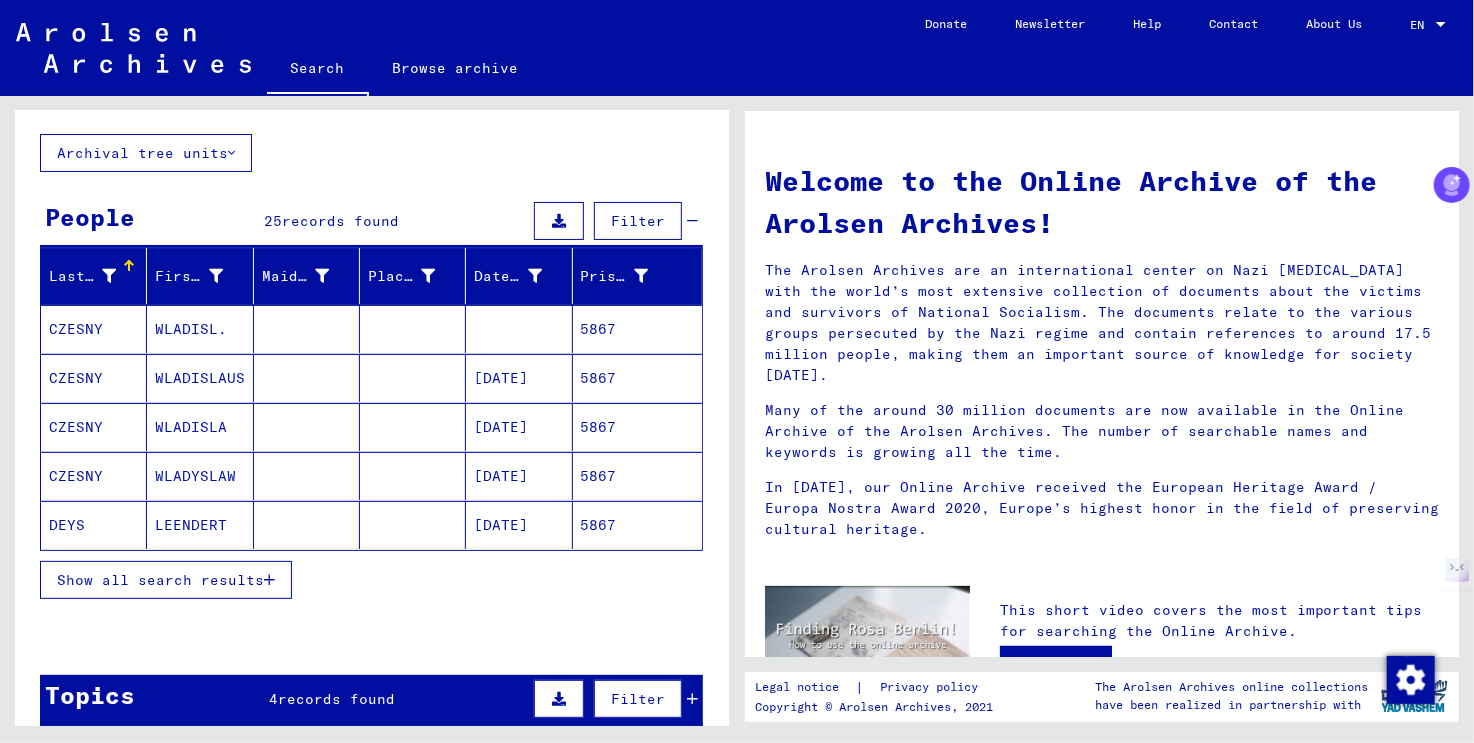 click on "Show all search results" at bounding box center (160, 580) 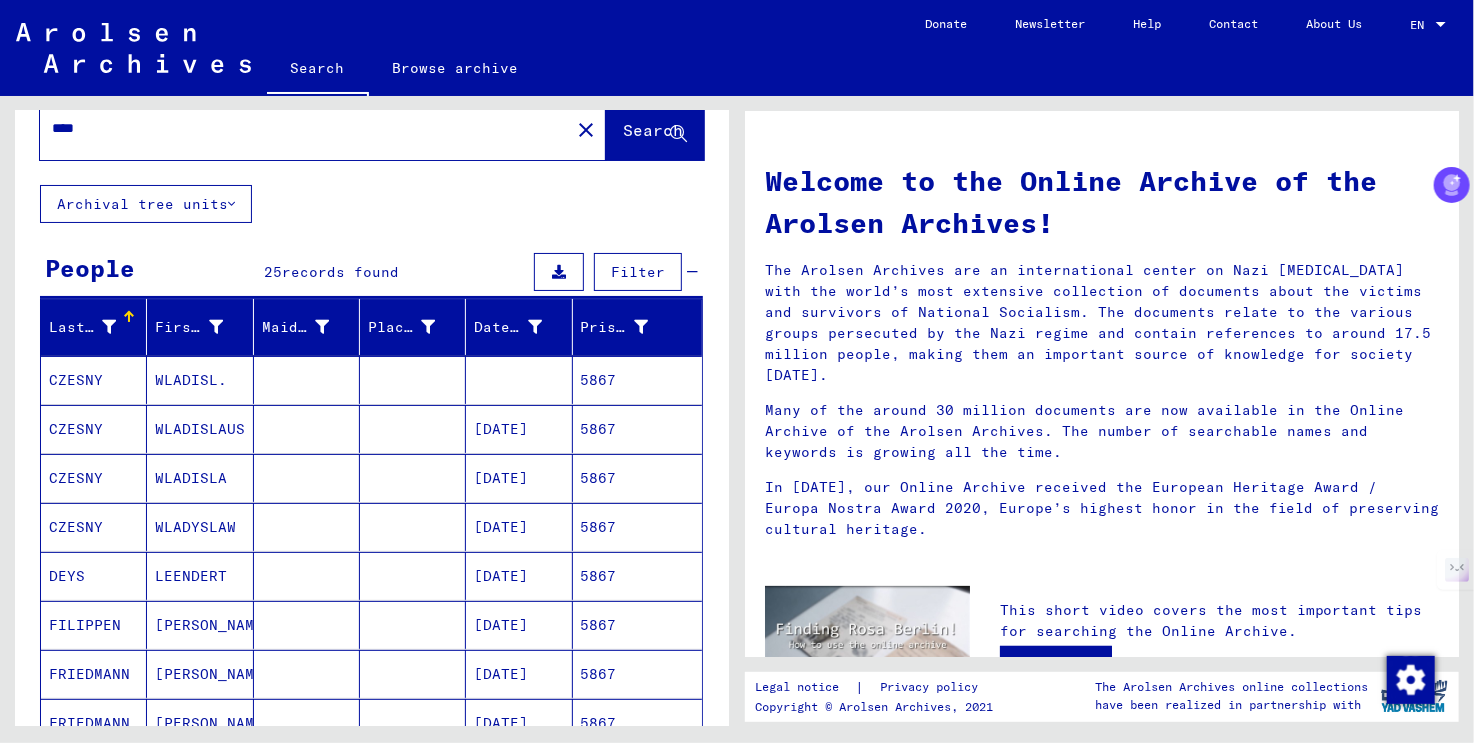 scroll, scrollTop: 0, scrollLeft: 0, axis: both 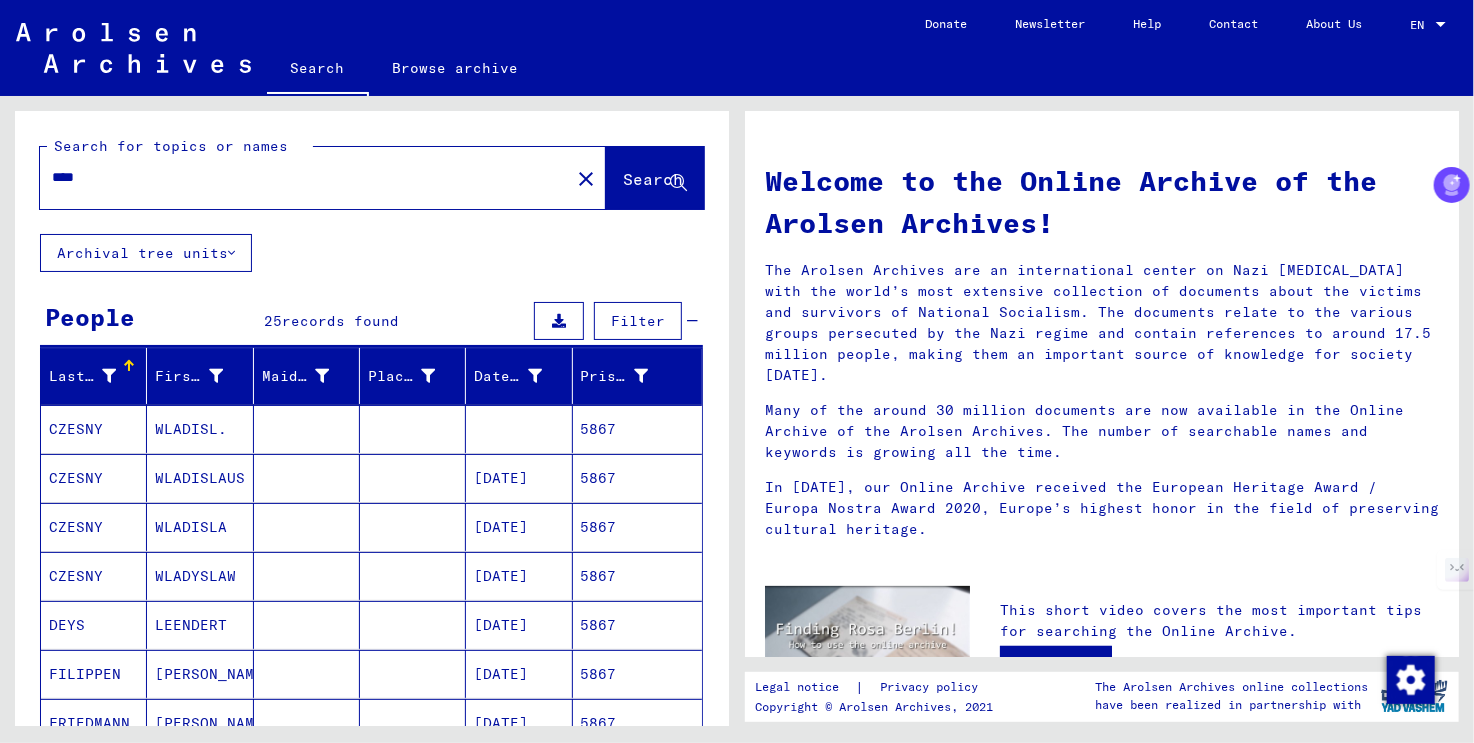 click on "****" at bounding box center [299, 177] 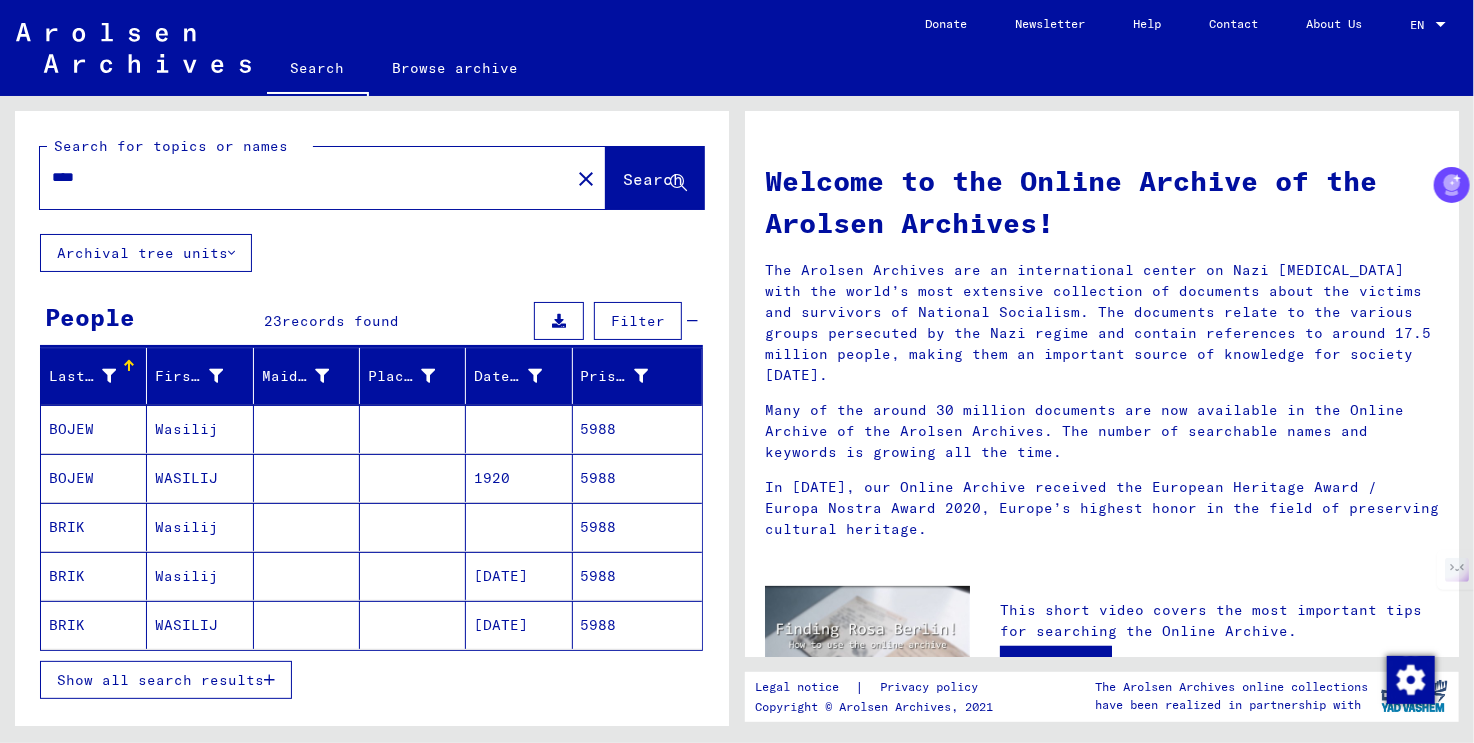 scroll, scrollTop: 200, scrollLeft: 0, axis: vertical 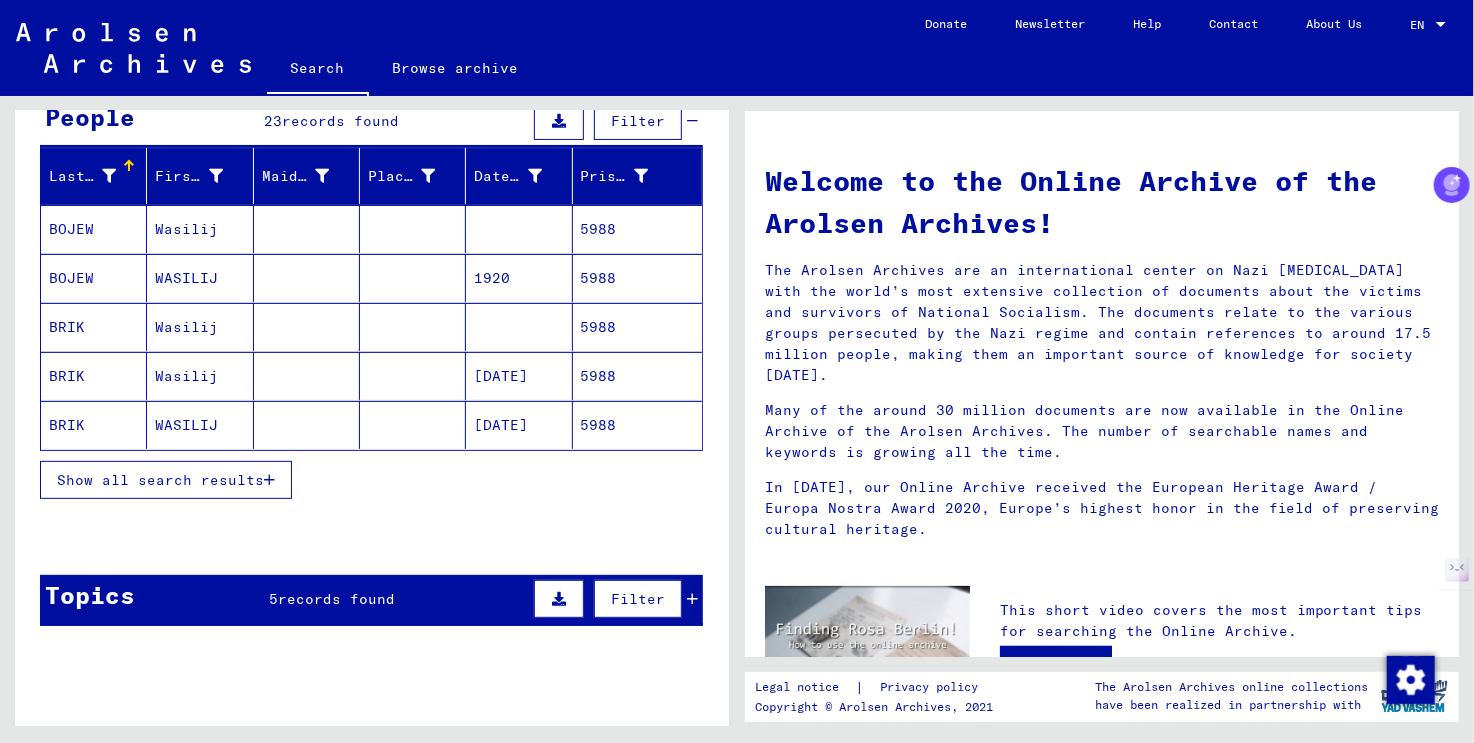 click on "Show all search results" at bounding box center [160, 480] 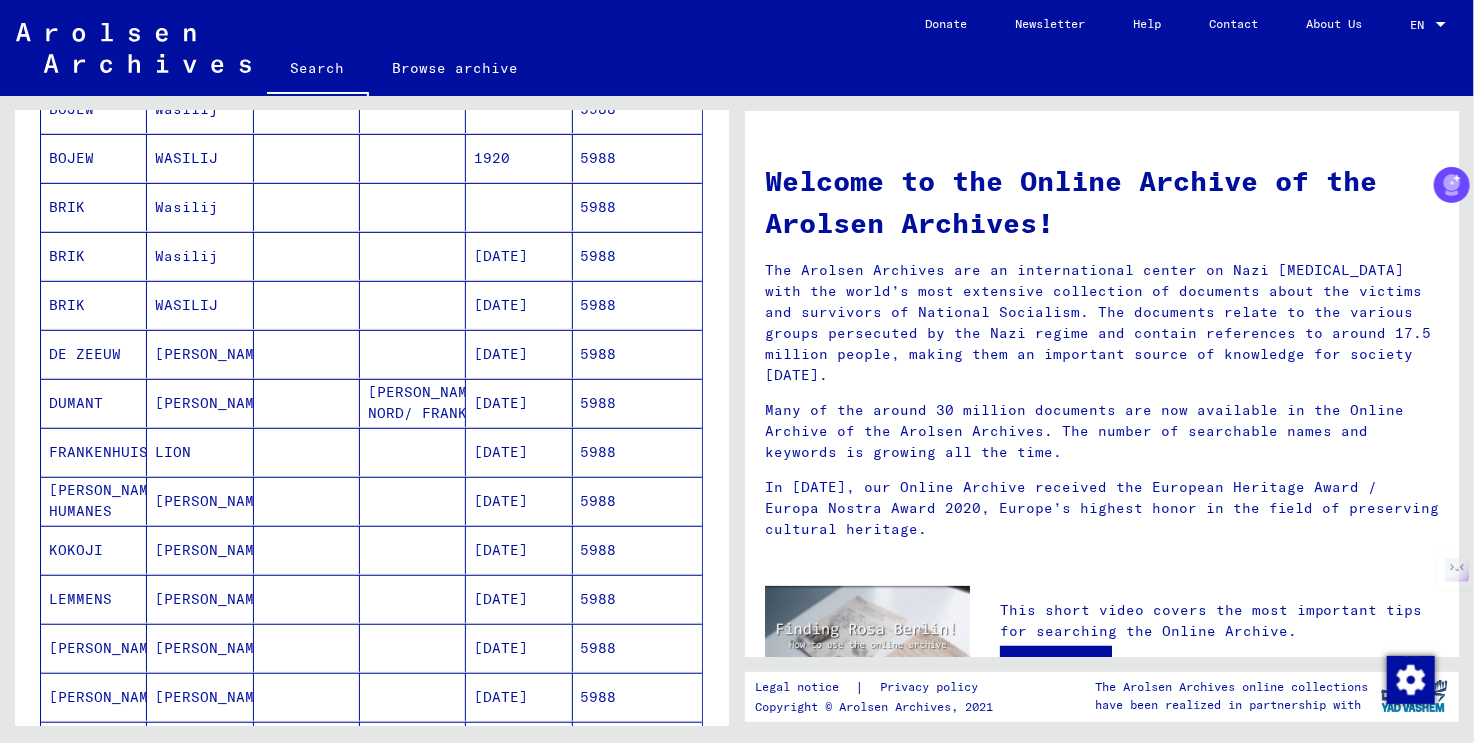 scroll, scrollTop: 0, scrollLeft: 0, axis: both 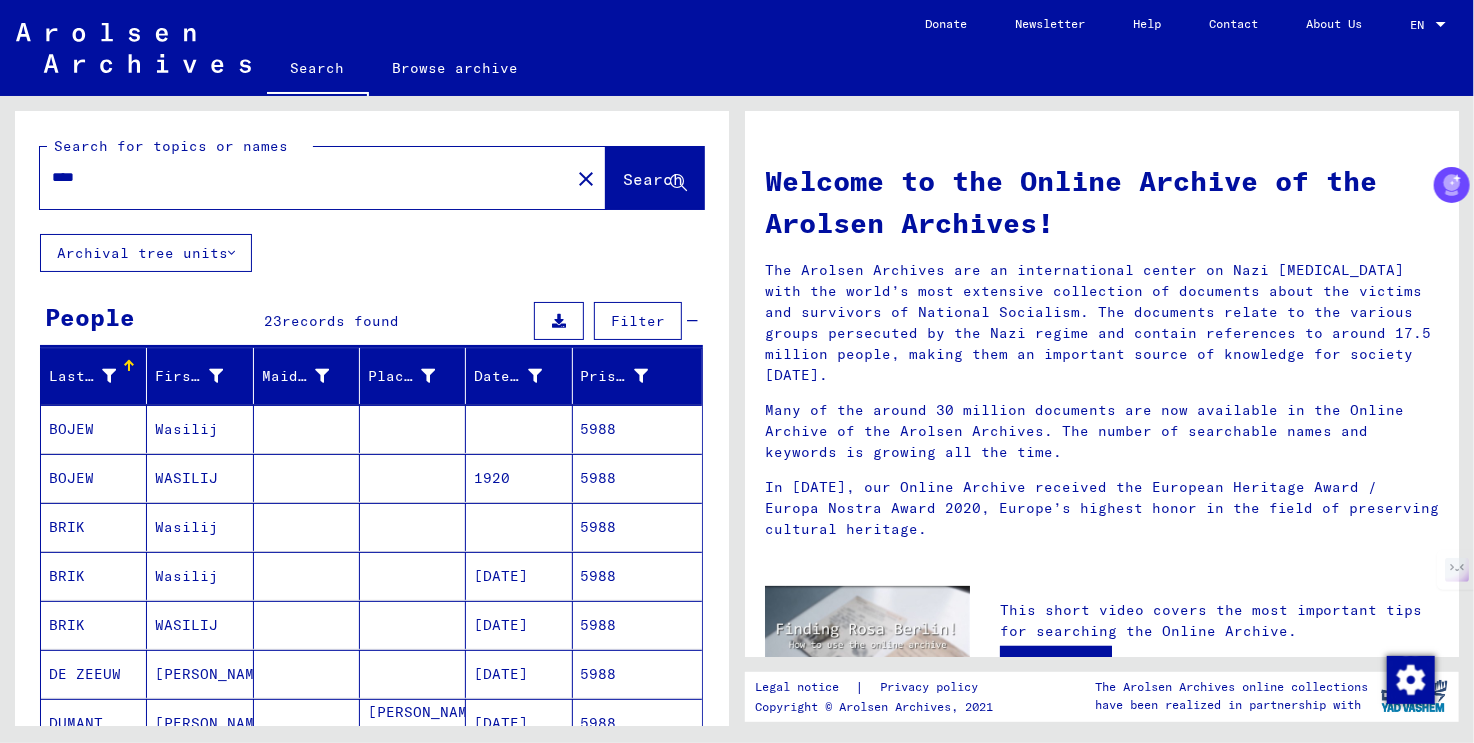 click on "****" at bounding box center (299, 177) 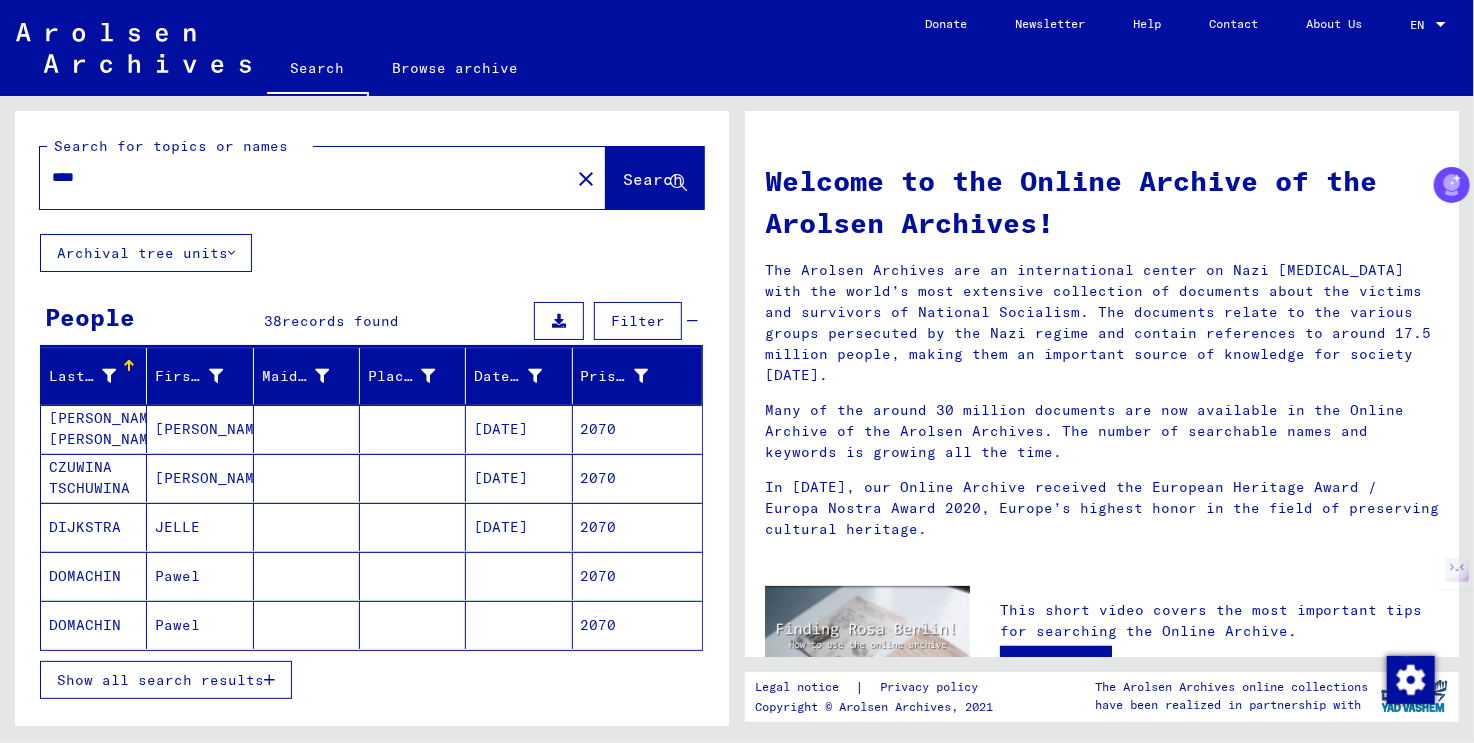 click on "Show all search results" at bounding box center (160, 680) 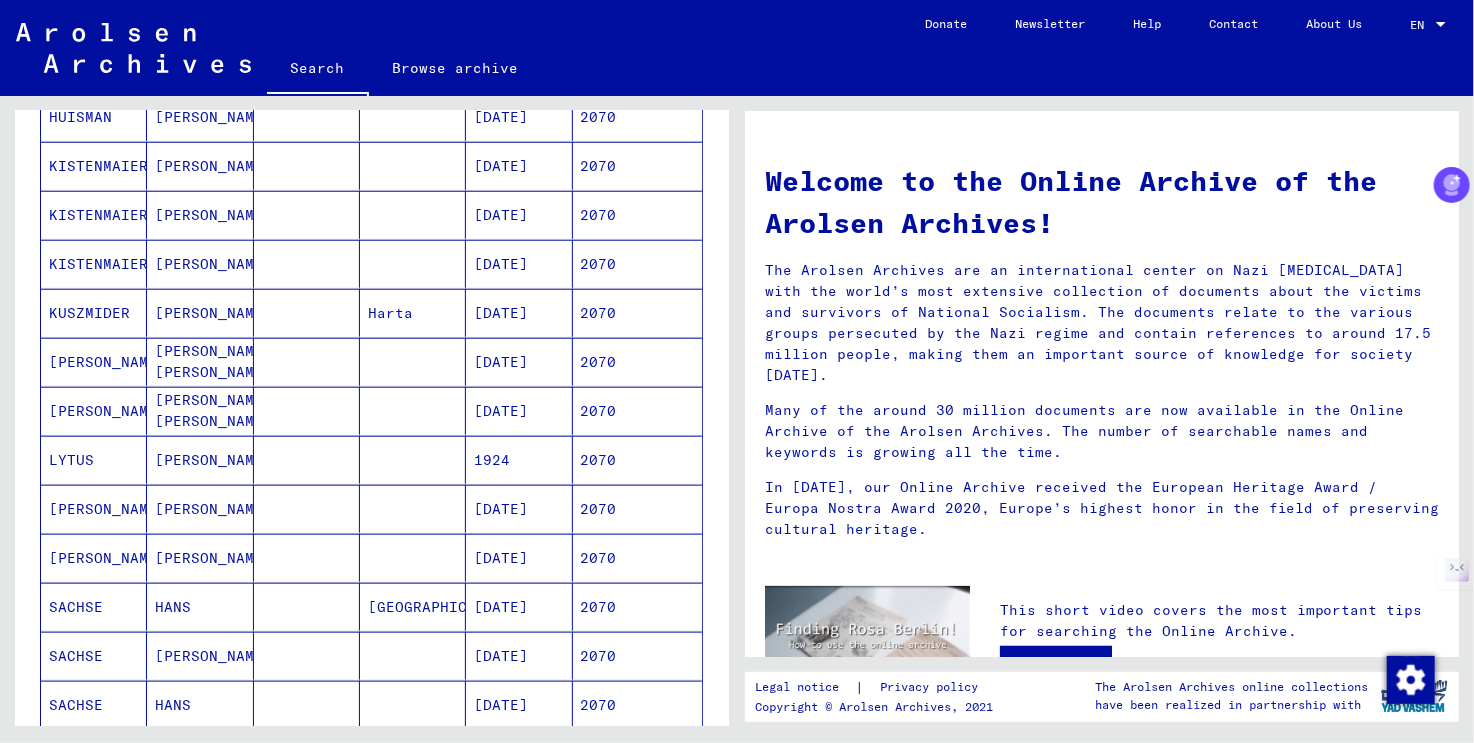 scroll, scrollTop: 700, scrollLeft: 0, axis: vertical 